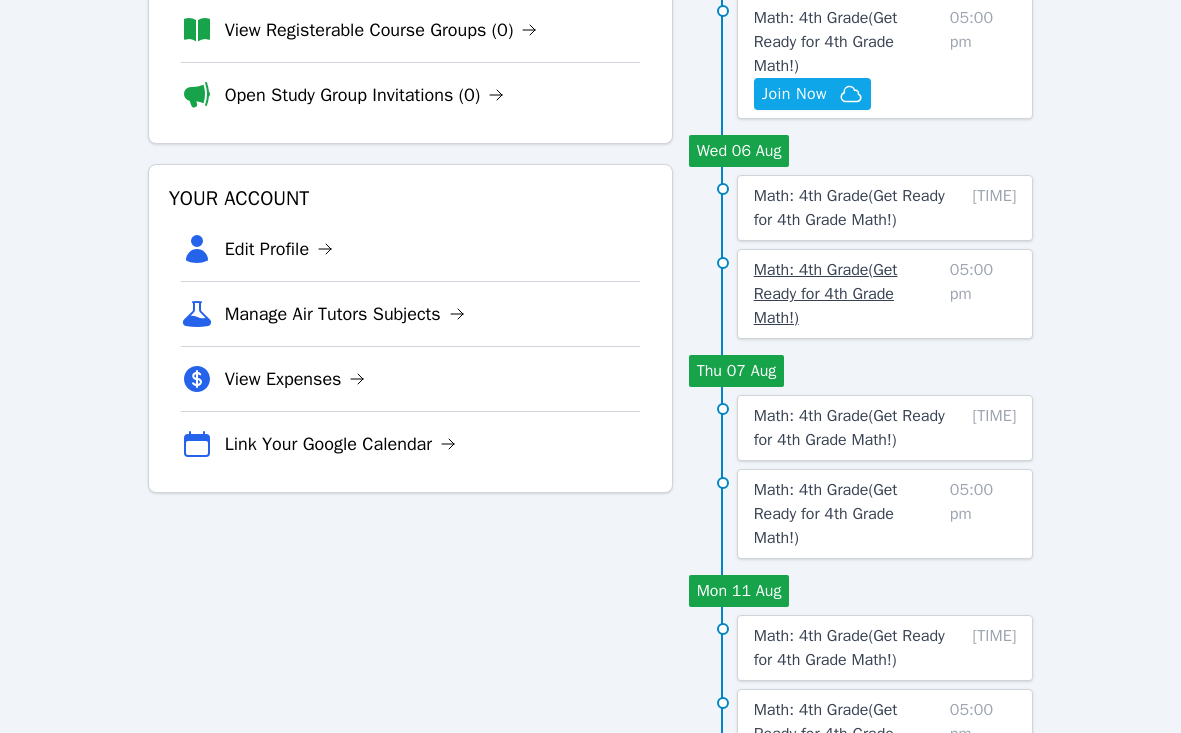 scroll, scrollTop: 306, scrollLeft: 0, axis: vertical 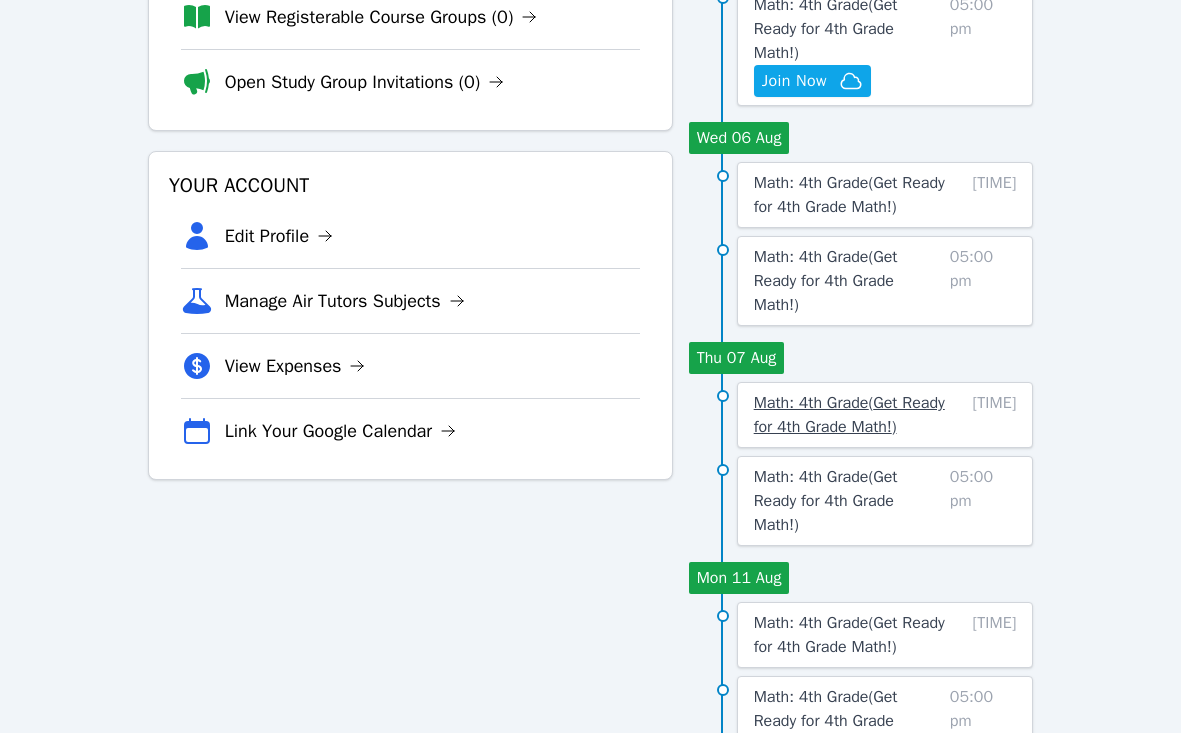 click on "Math: 4th Grade  ( Get Ready for 4th Grade Math! )" at bounding box center [852, 415] 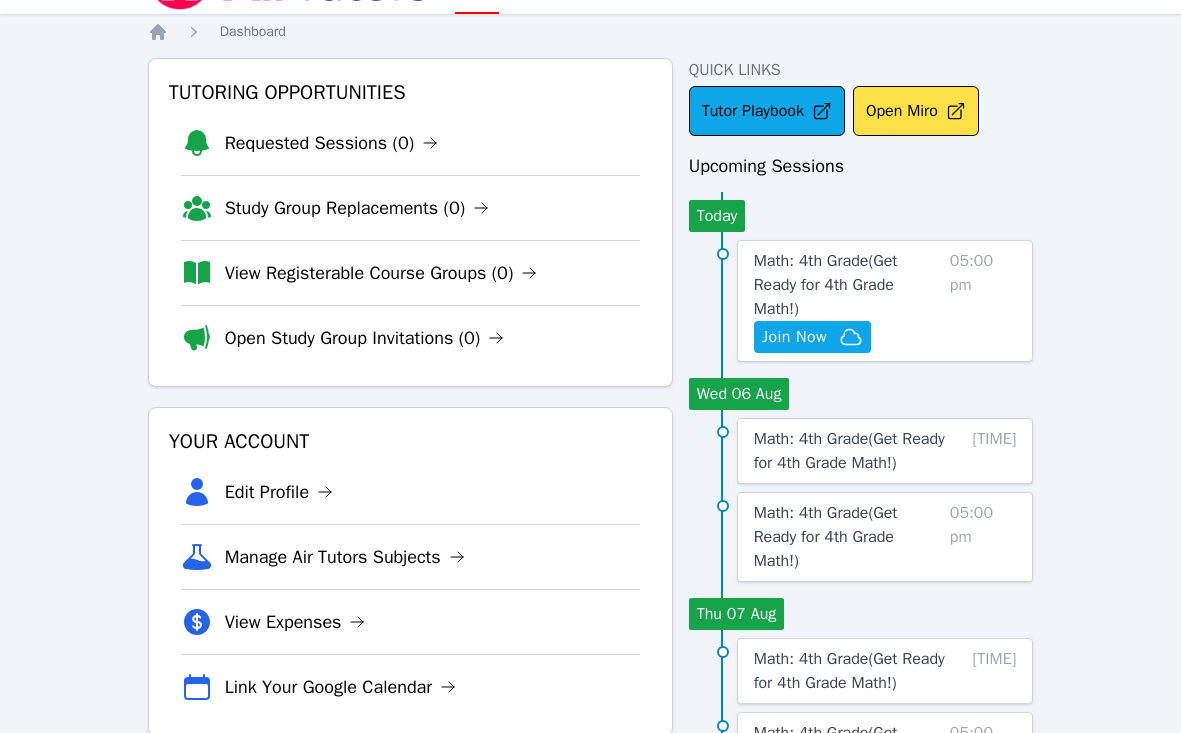 scroll, scrollTop: 38, scrollLeft: 0, axis: vertical 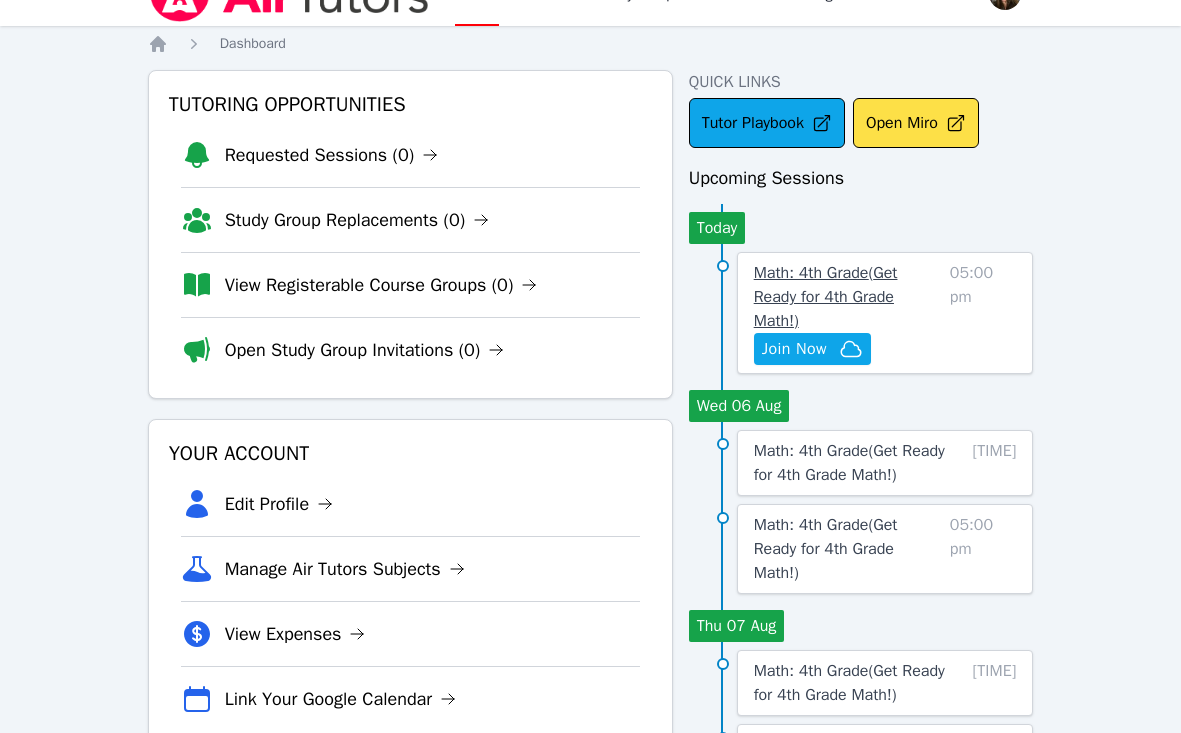 click on "Math: 4th Grade  ( Get Ready for 4th Grade Math! )" at bounding box center [826, 297] 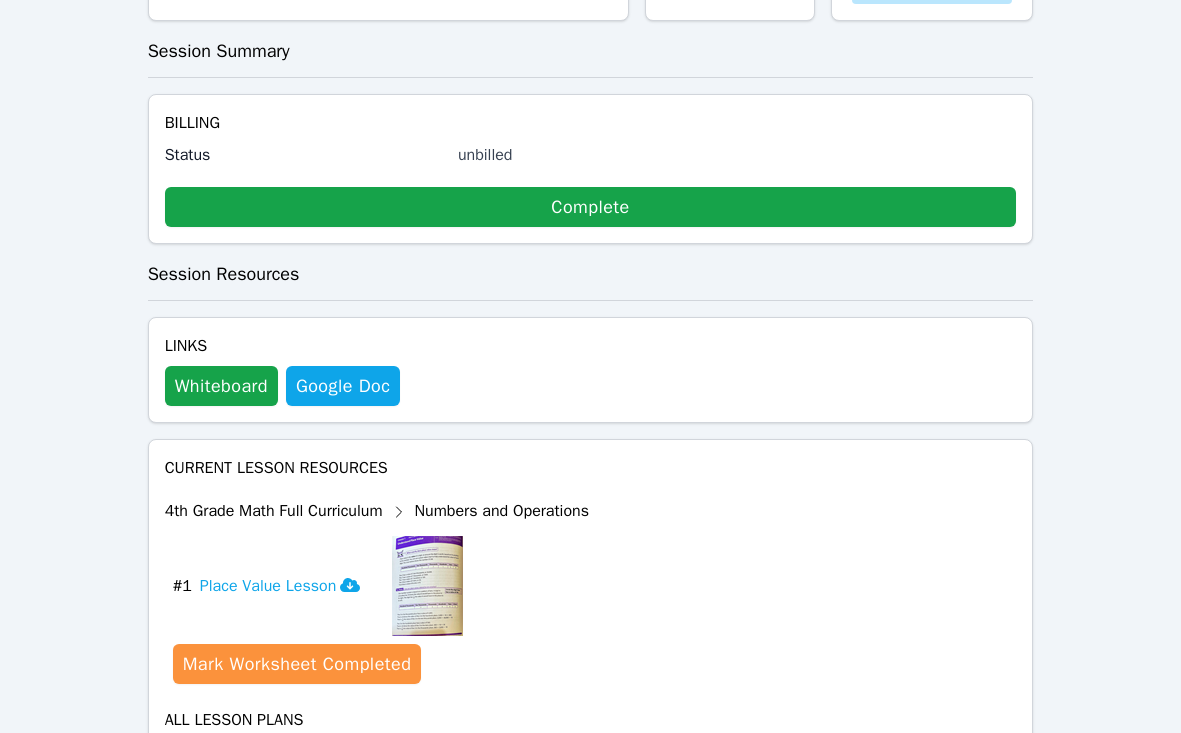 scroll, scrollTop: 380, scrollLeft: 0, axis: vertical 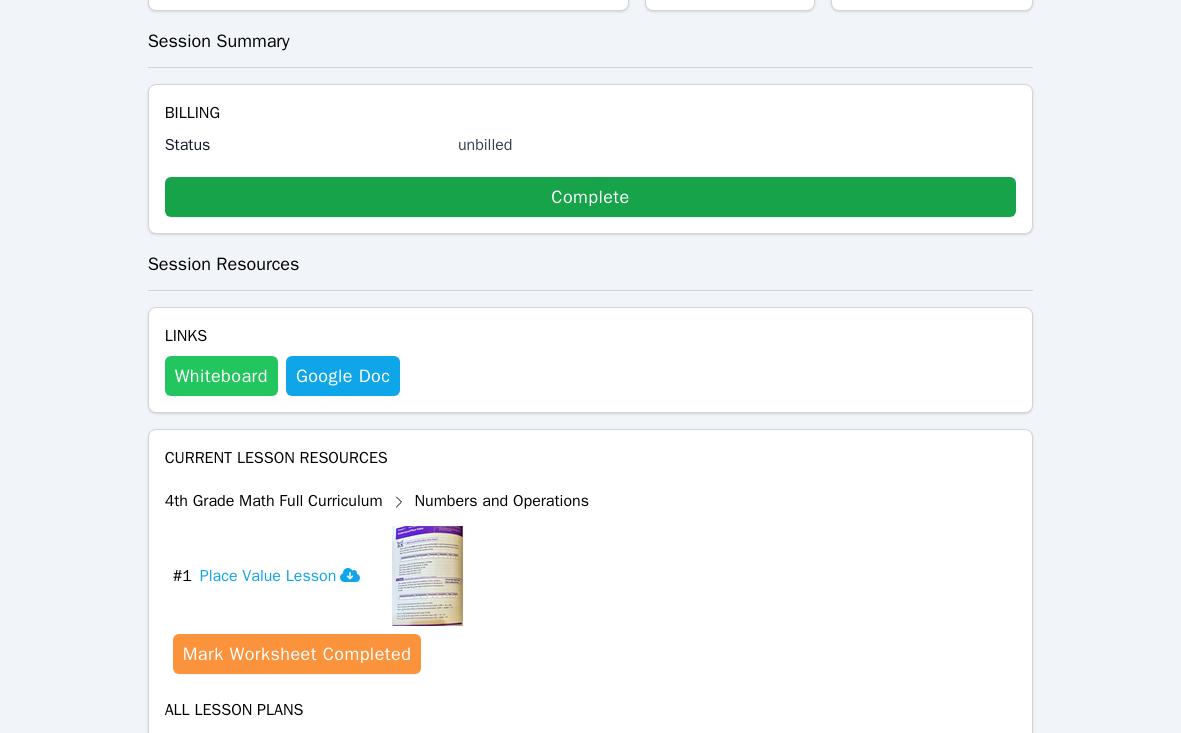 click on "Whiteboard" at bounding box center (221, 376) 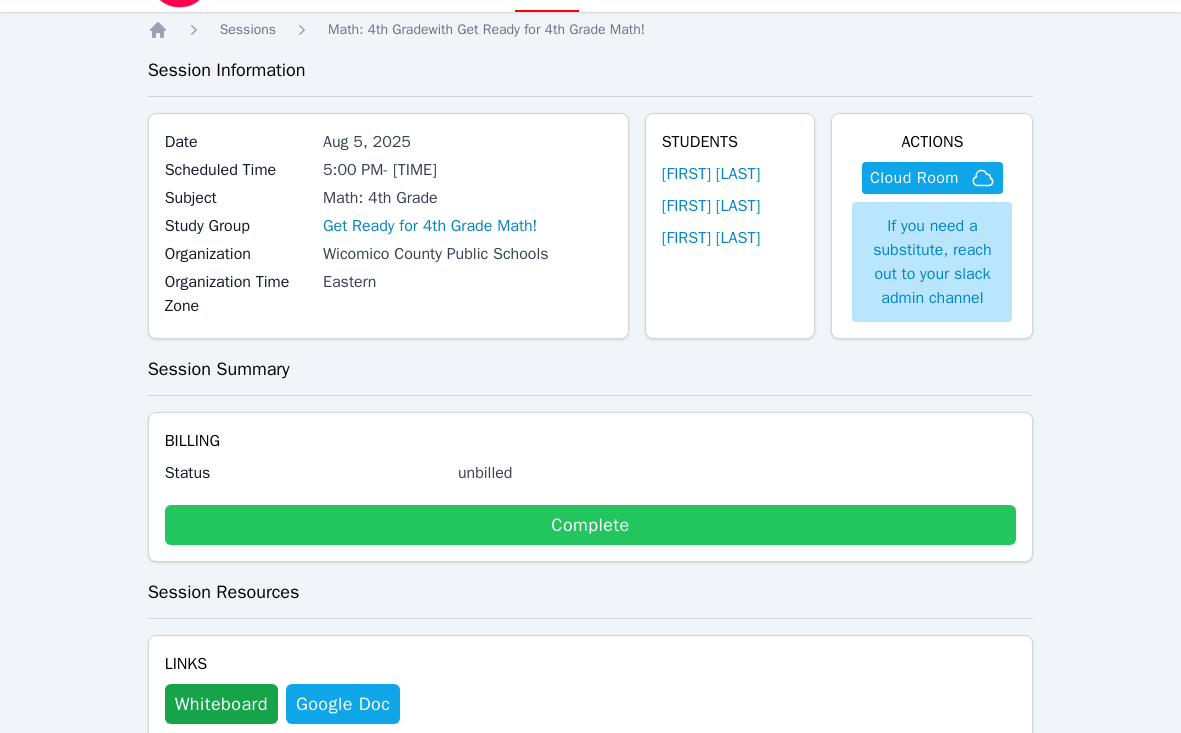 scroll, scrollTop: 0, scrollLeft: 0, axis: both 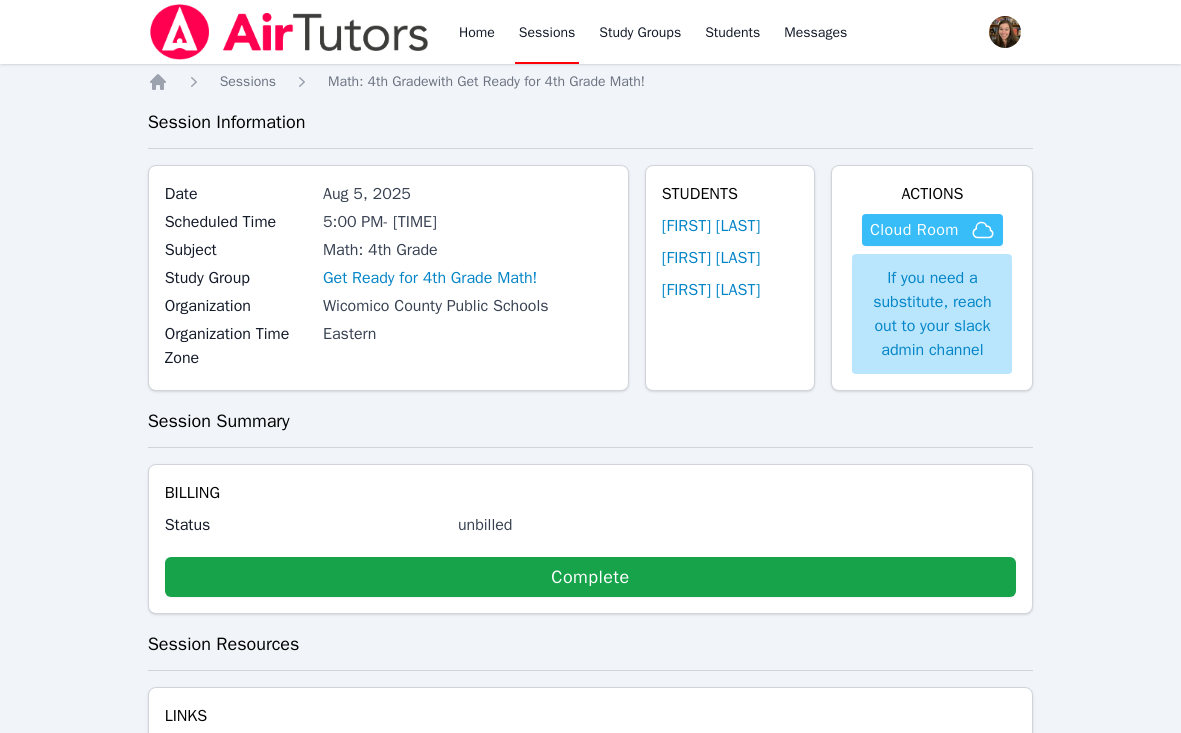 click on "Cloud Room" at bounding box center [914, 230] 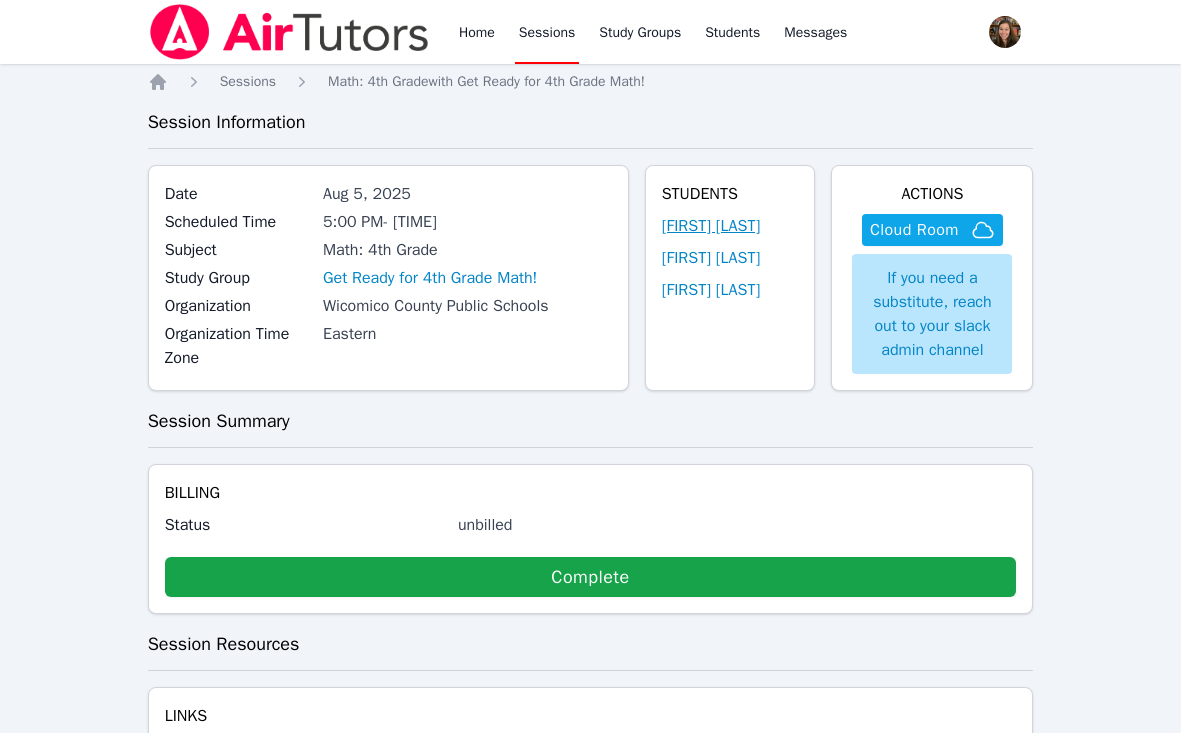 type 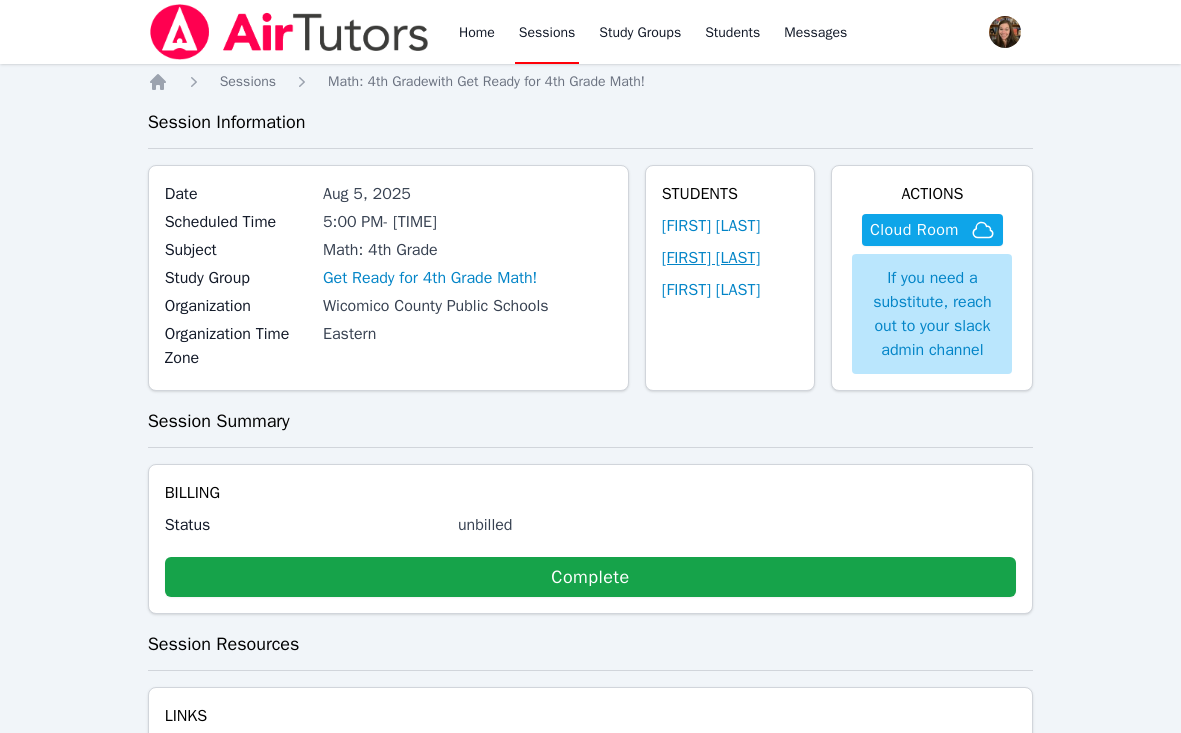 click on "[FIRST] [LAST]" at bounding box center [711, 258] 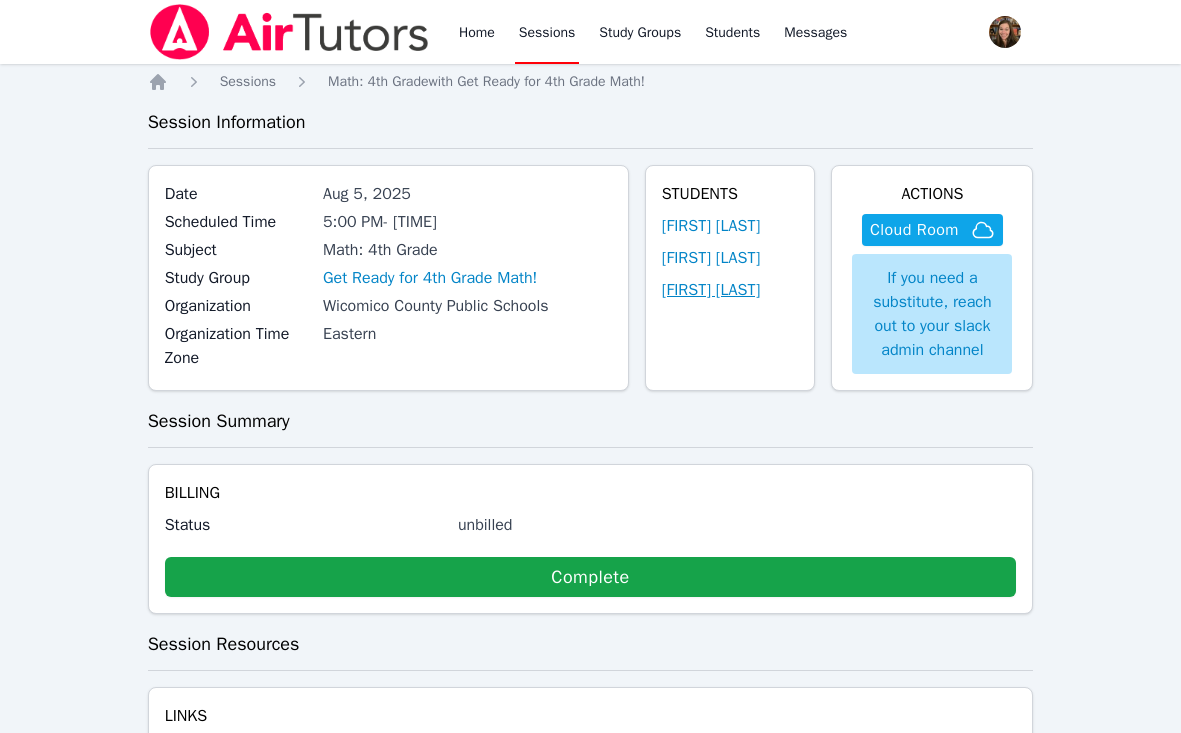 click on "[FIRST] [LAST]" at bounding box center [711, 290] 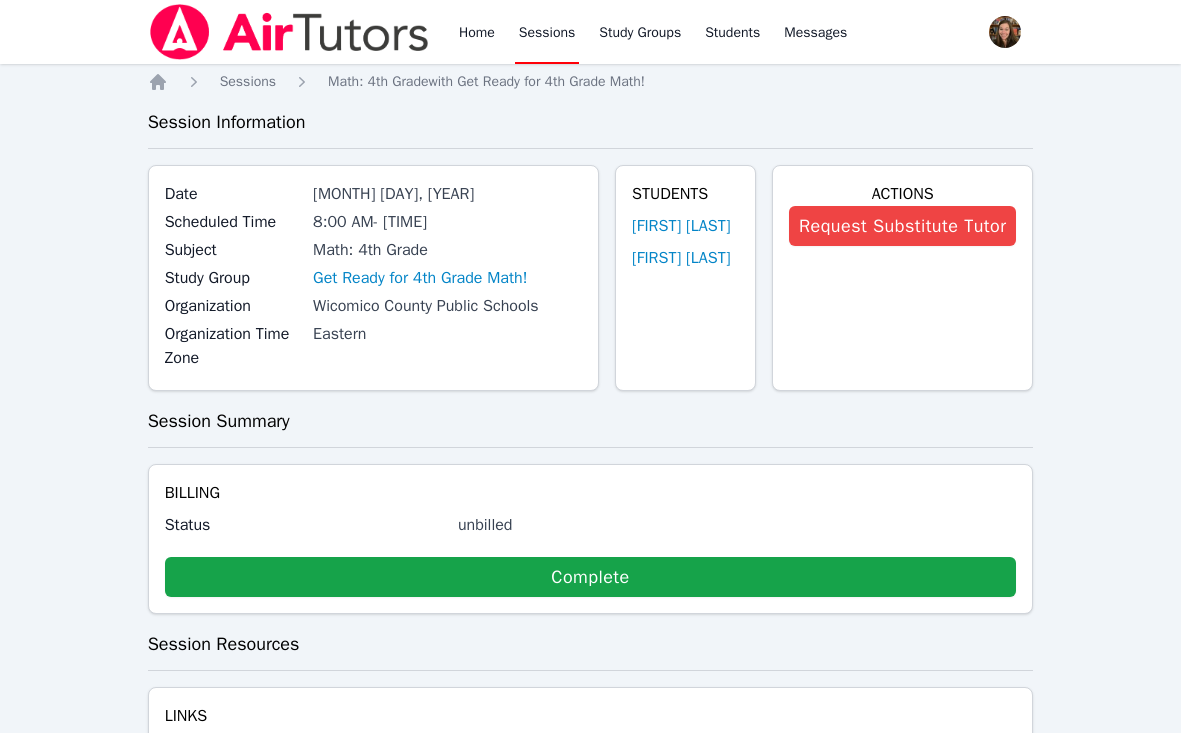 scroll, scrollTop: 119, scrollLeft: 0, axis: vertical 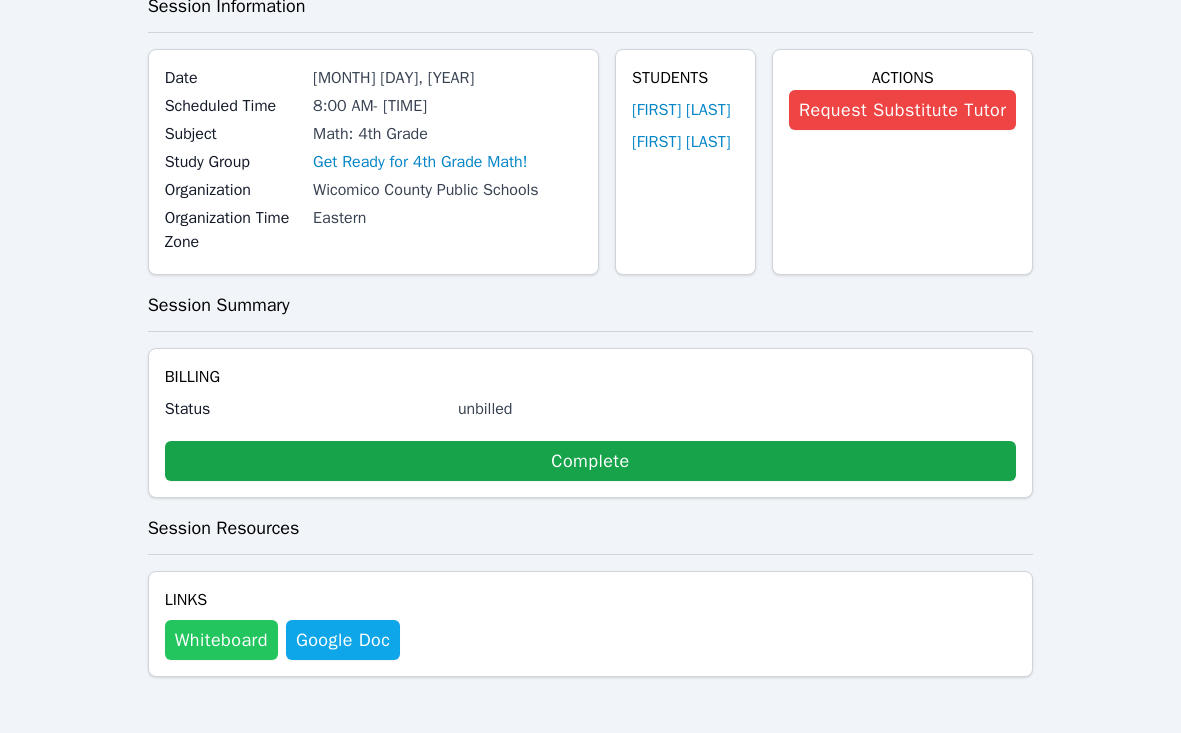 click on "Whiteboard" at bounding box center (221, 640) 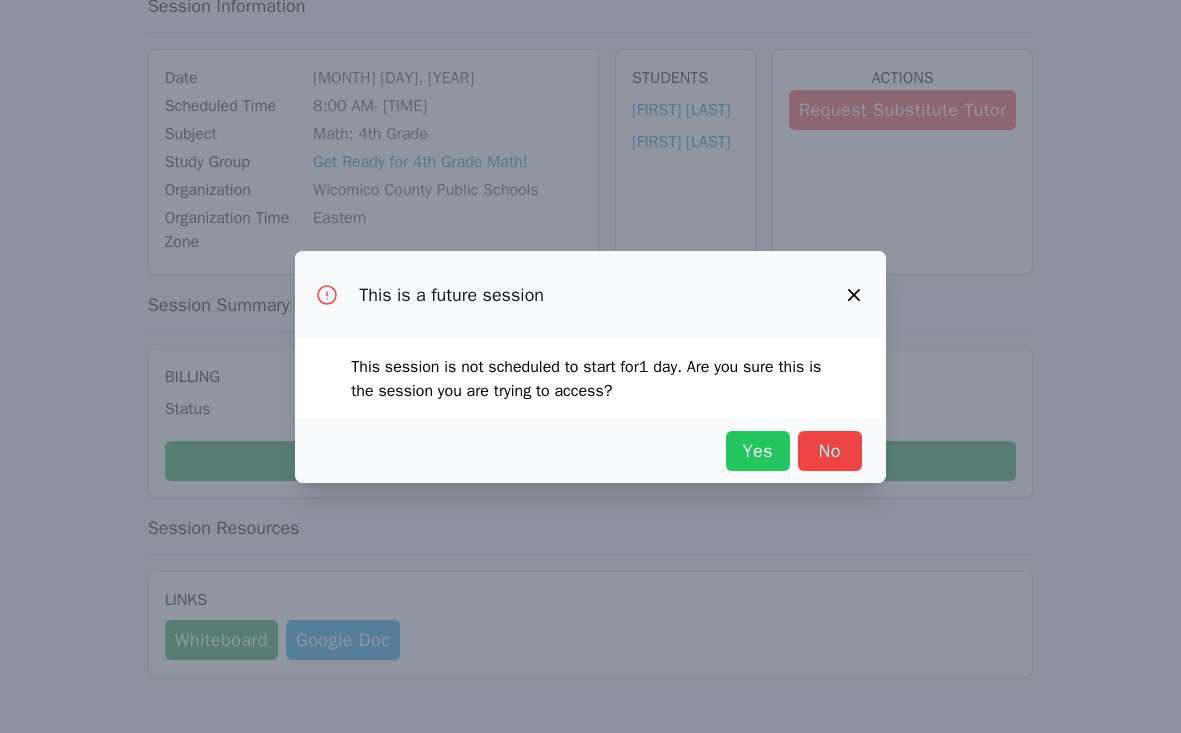 click on "Yes" at bounding box center [758, 451] 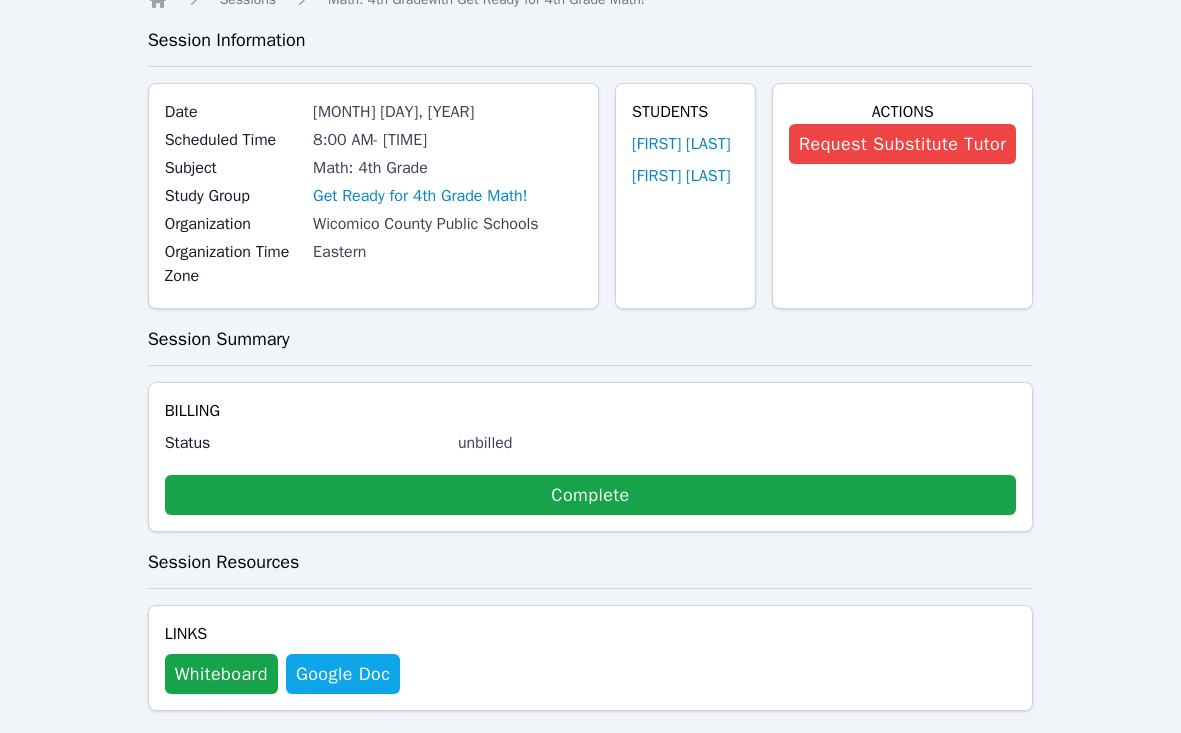 scroll, scrollTop: 0, scrollLeft: 0, axis: both 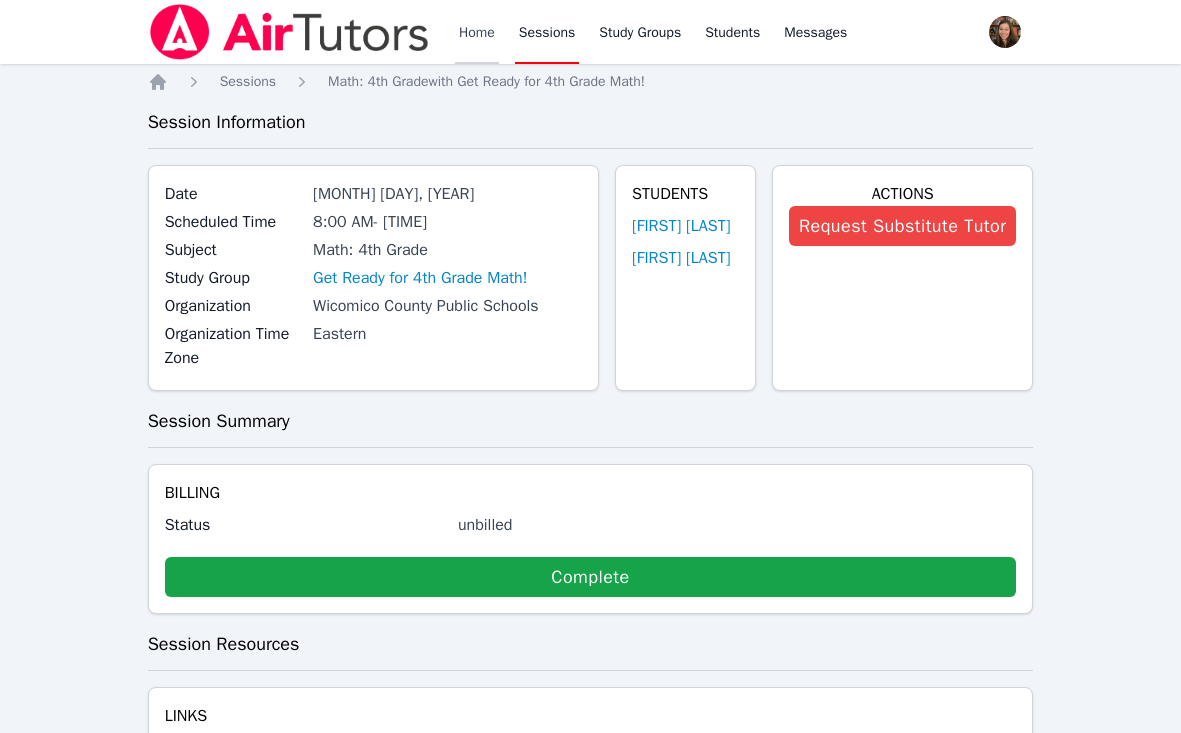 click on "Home" at bounding box center [477, 32] 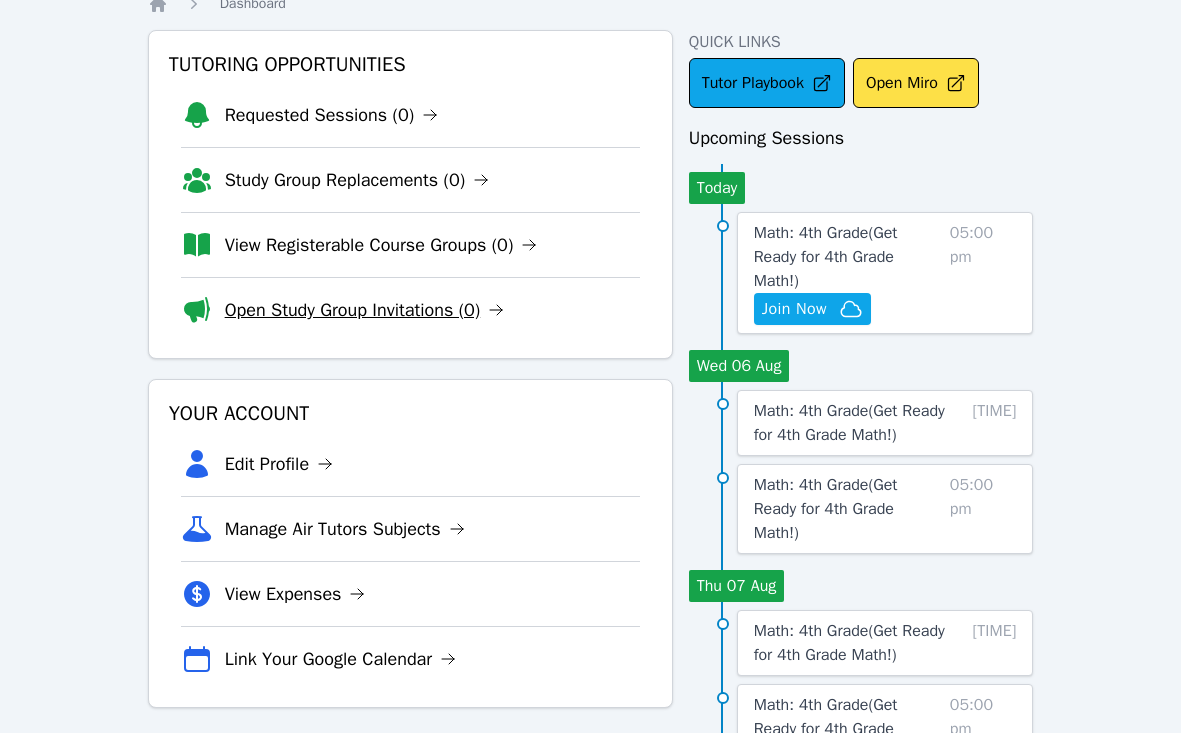 scroll, scrollTop: 0, scrollLeft: 0, axis: both 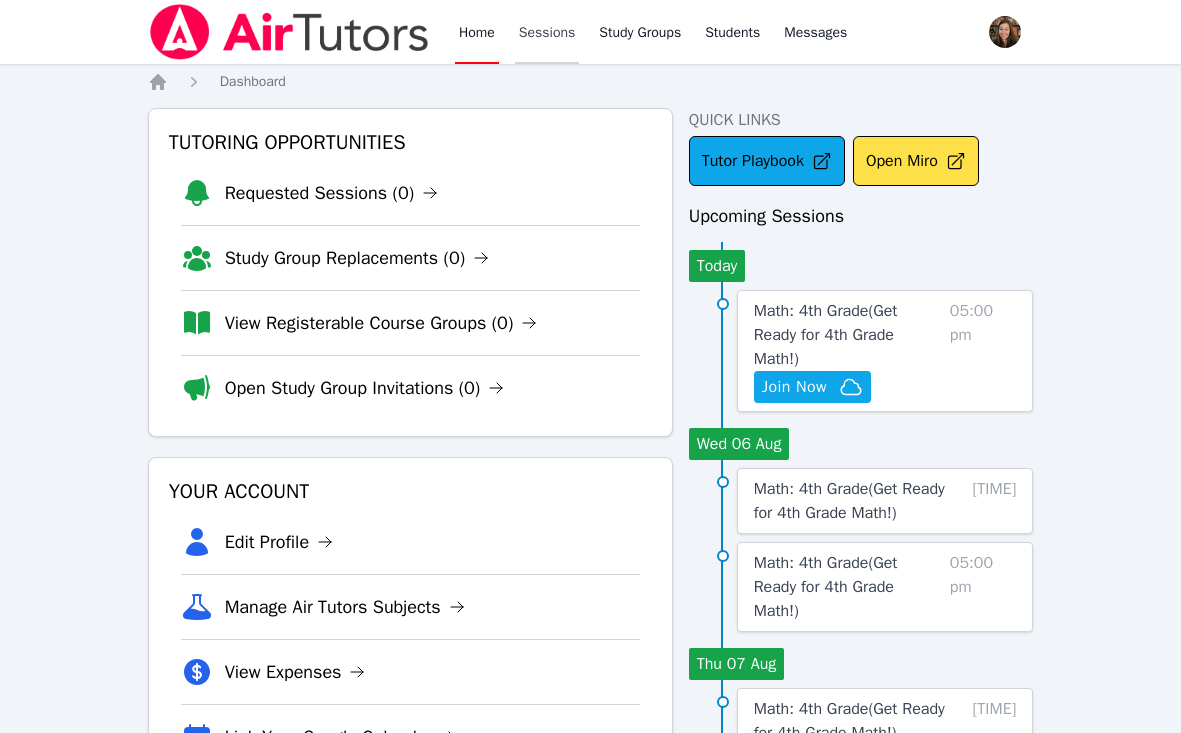 click on "Sessions" at bounding box center (547, 32) 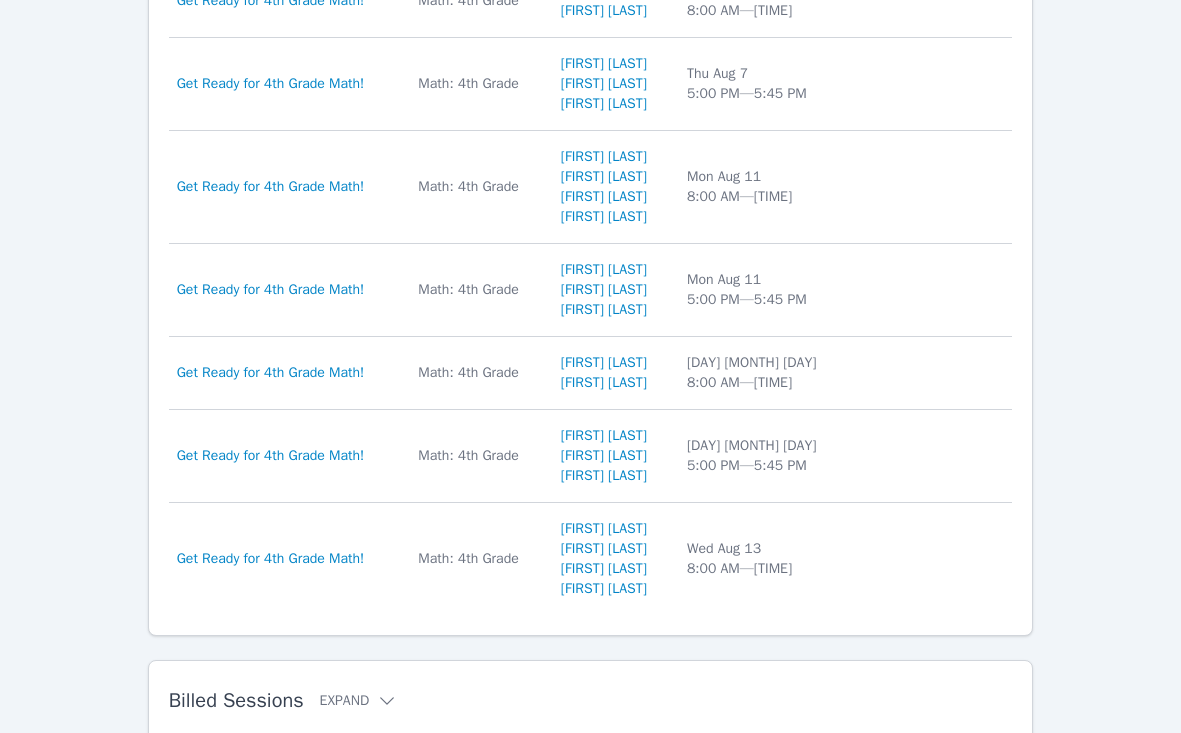 scroll, scrollTop: 1131, scrollLeft: 0, axis: vertical 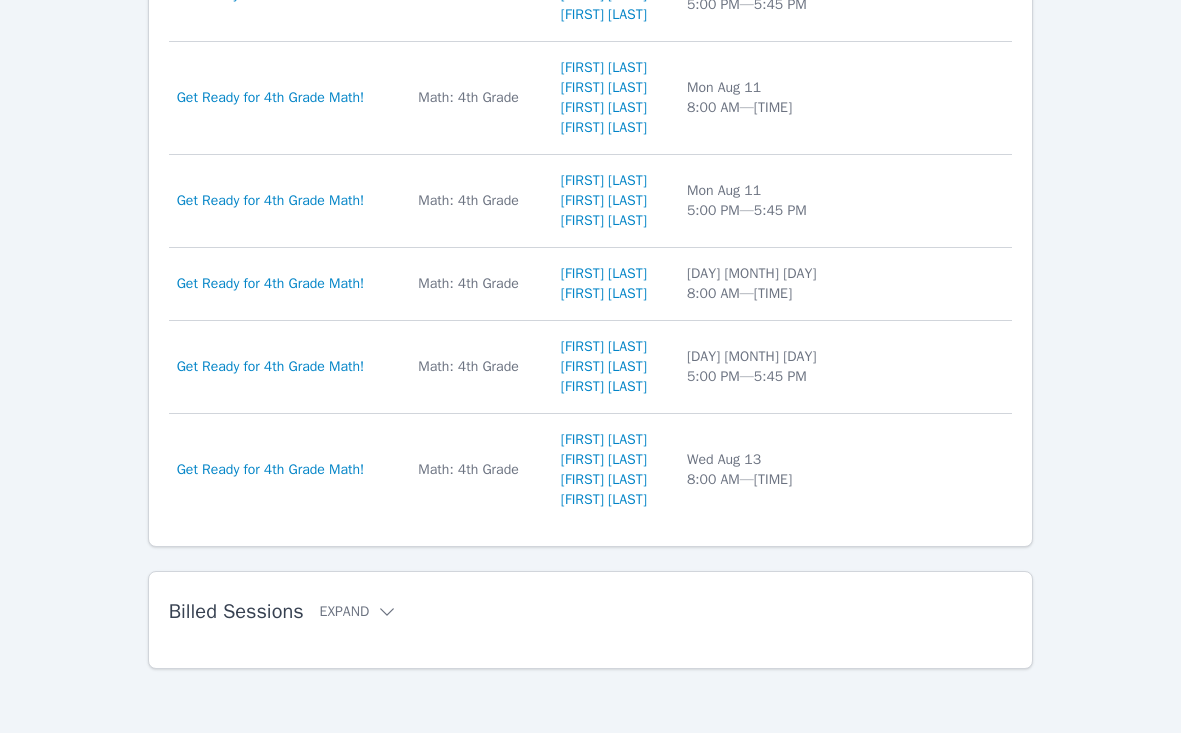 click on "Billed Sessions Expand" at bounding box center (559, 612) 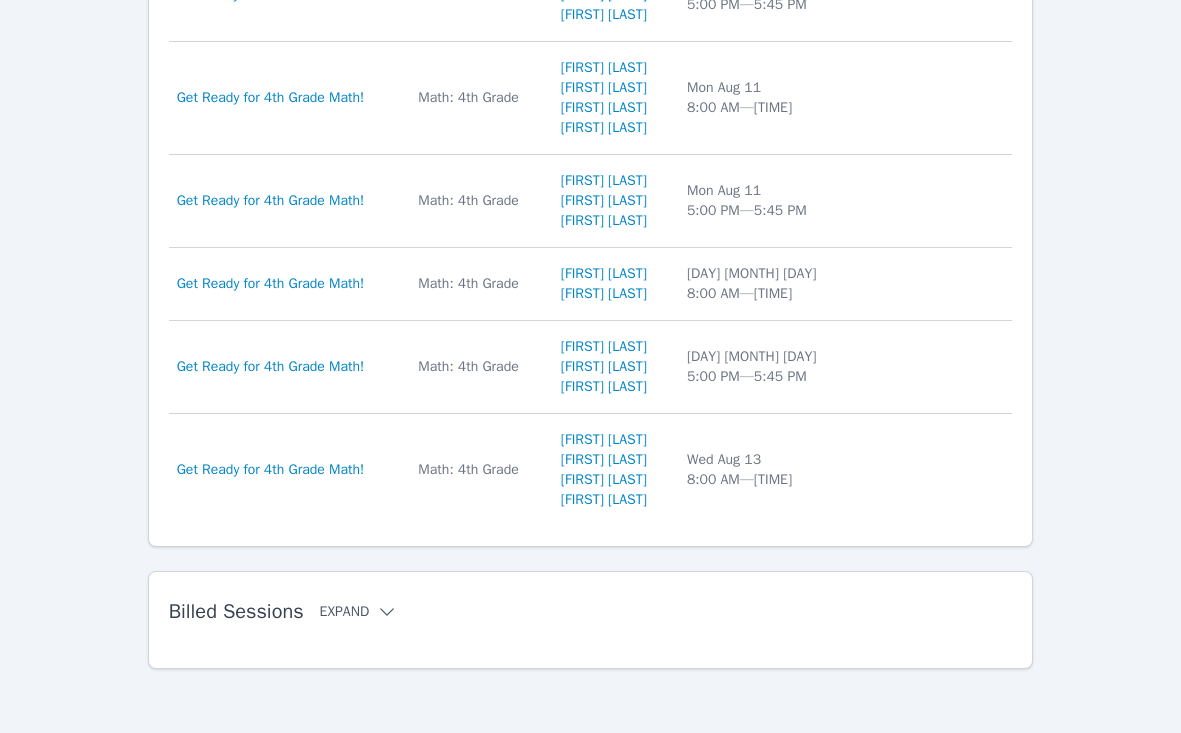 click 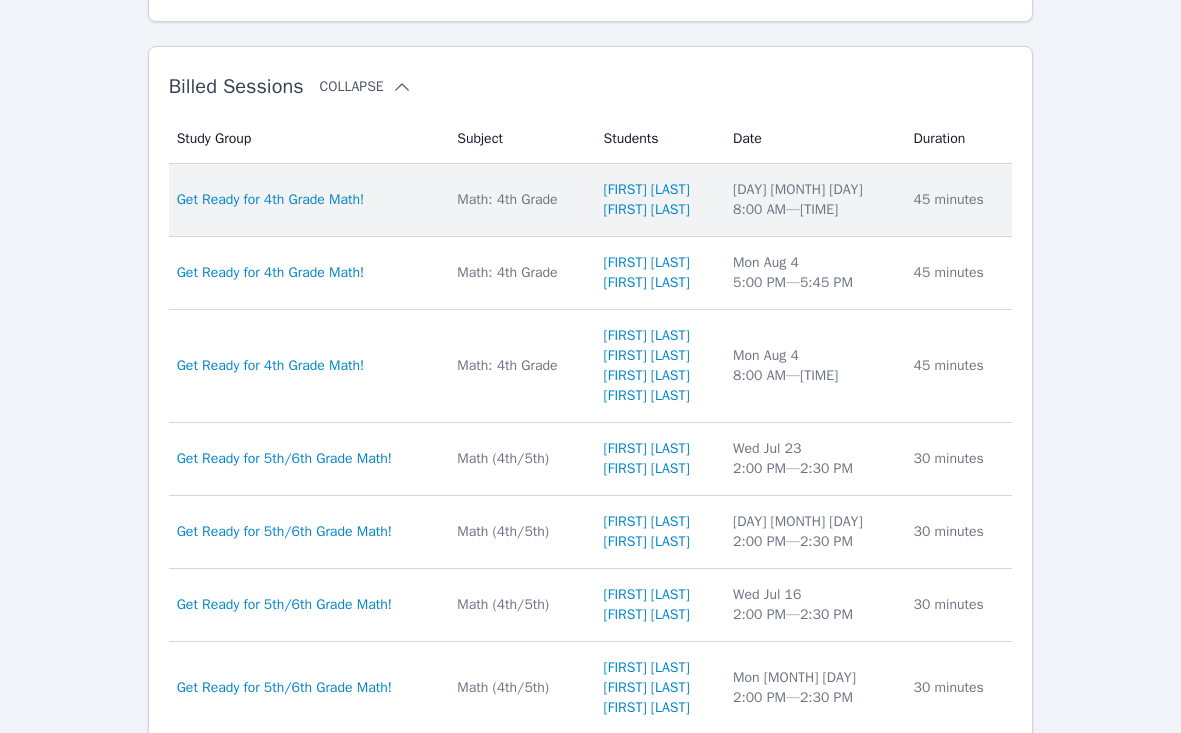 scroll, scrollTop: 1660, scrollLeft: 0, axis: vertical 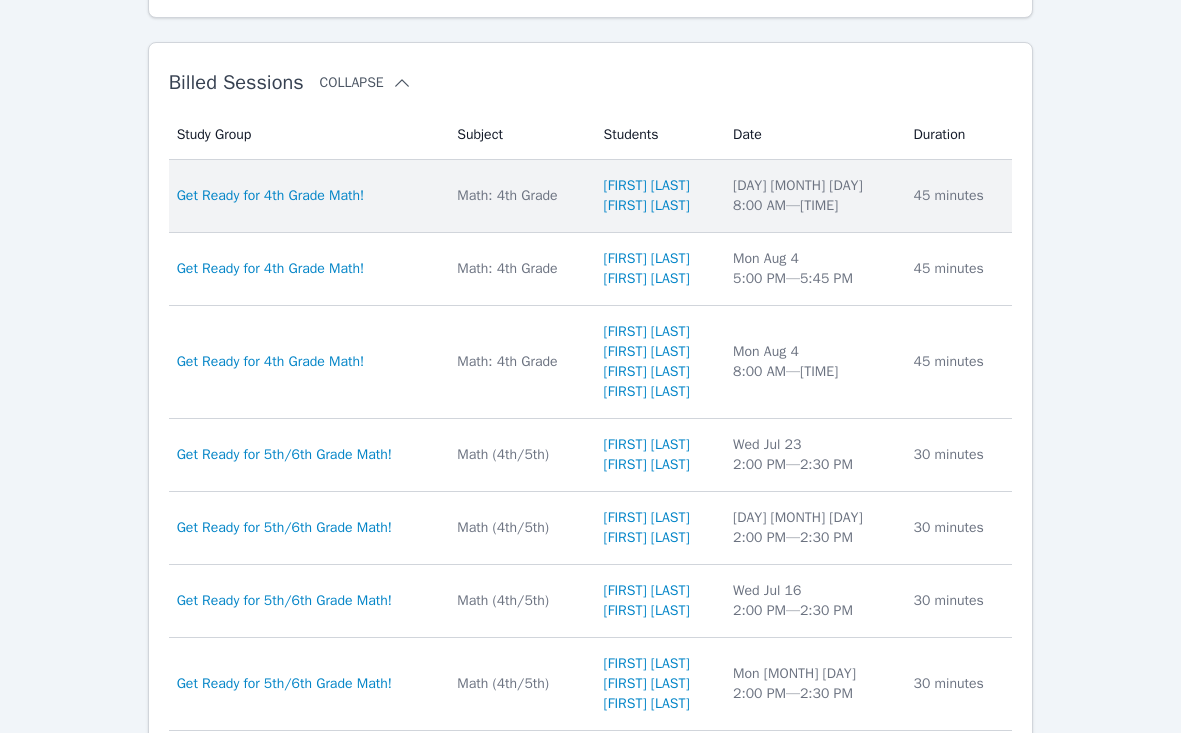 type 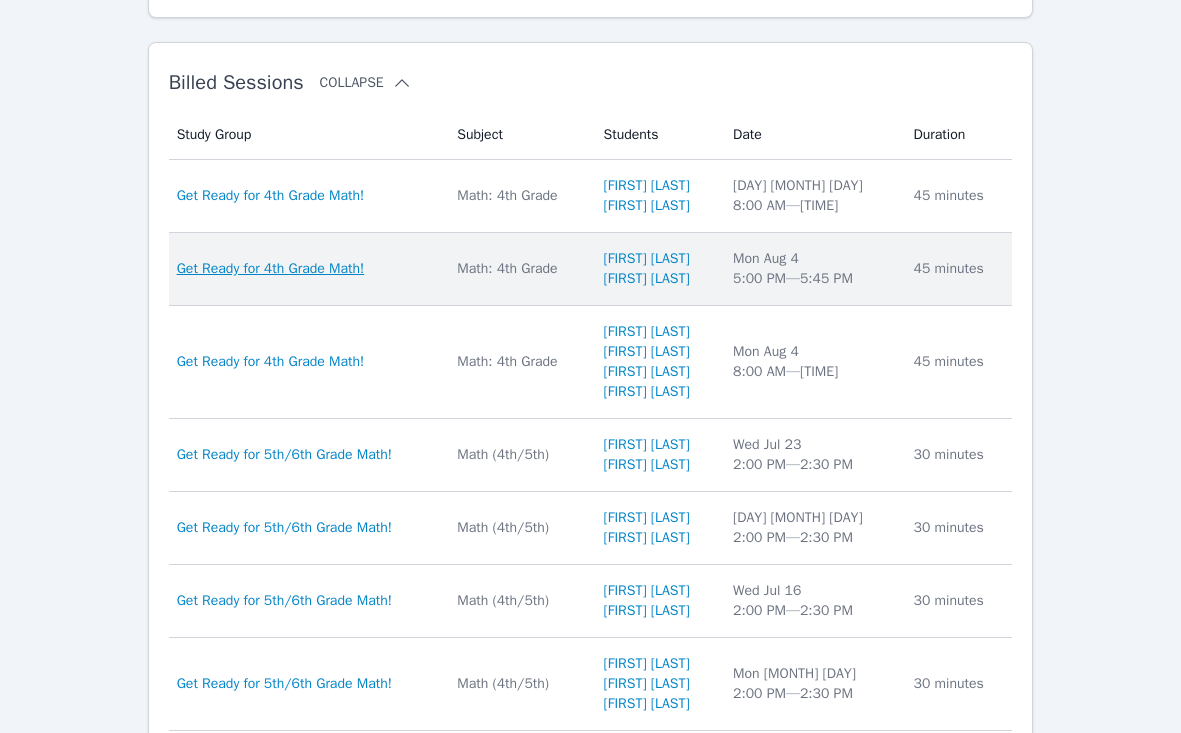click on "Get Ready for 4th Grade Math!" at bounding box center [271, 269] 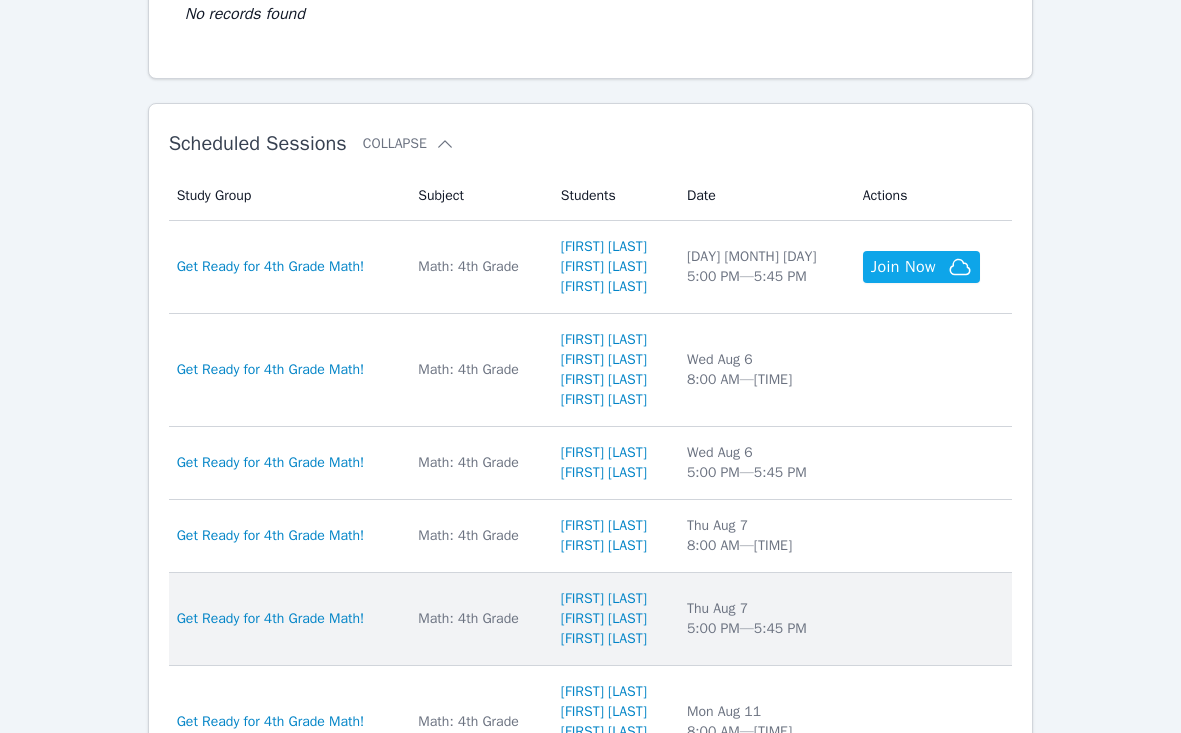 scroll, scrollTop: 510, scrollLeft: 0, axis: vertical 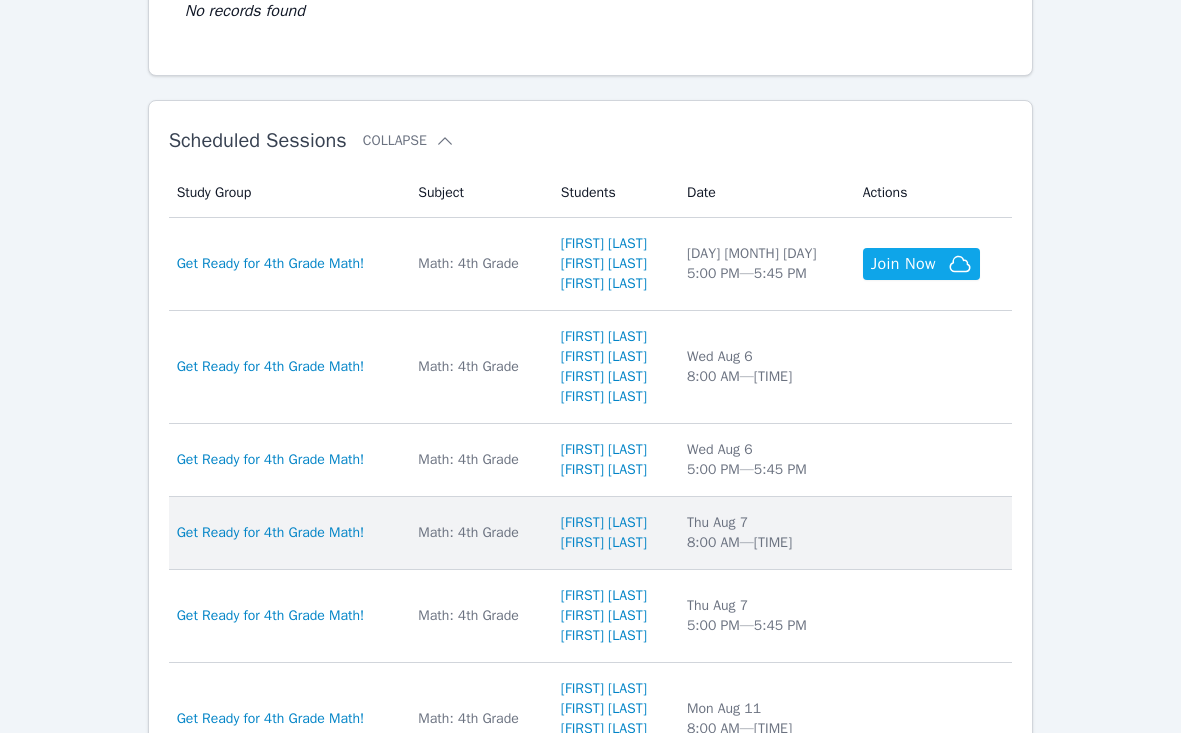 click on "Study Group Get Ready for 4th Grade Math!" at bounding box center (288, 533) 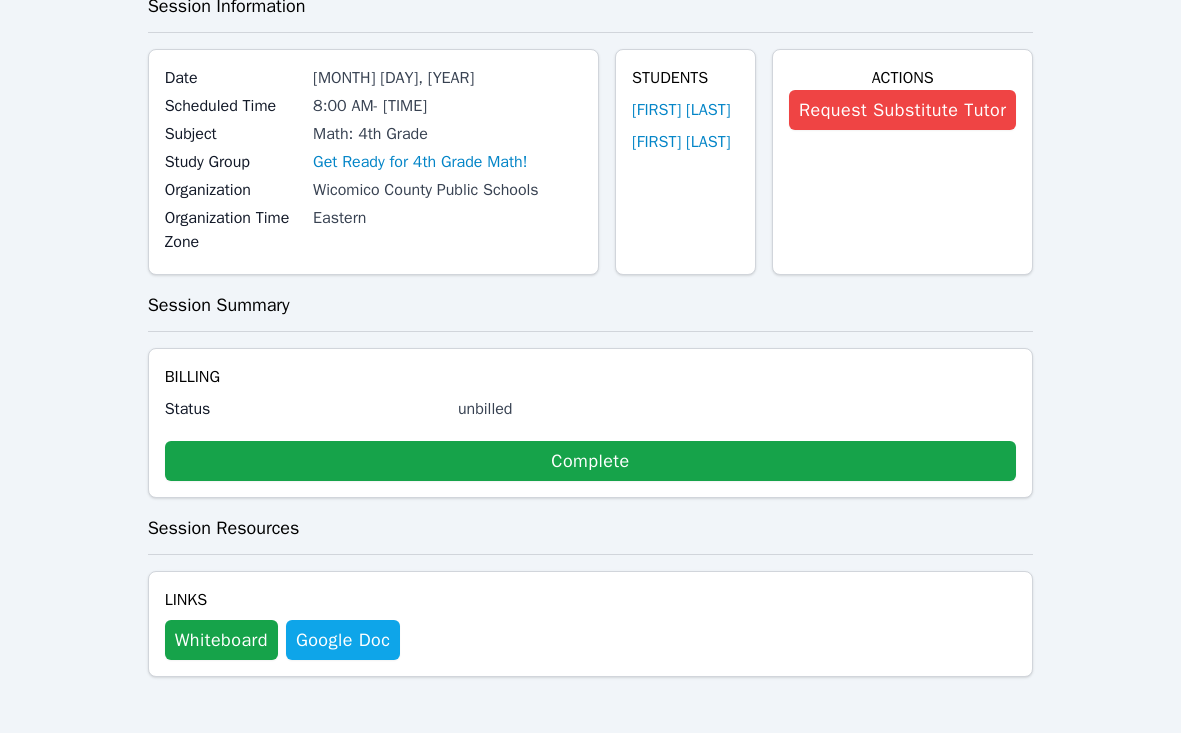 scroll, scrollTop: 119, scrollLeft: 0, axis: vertical 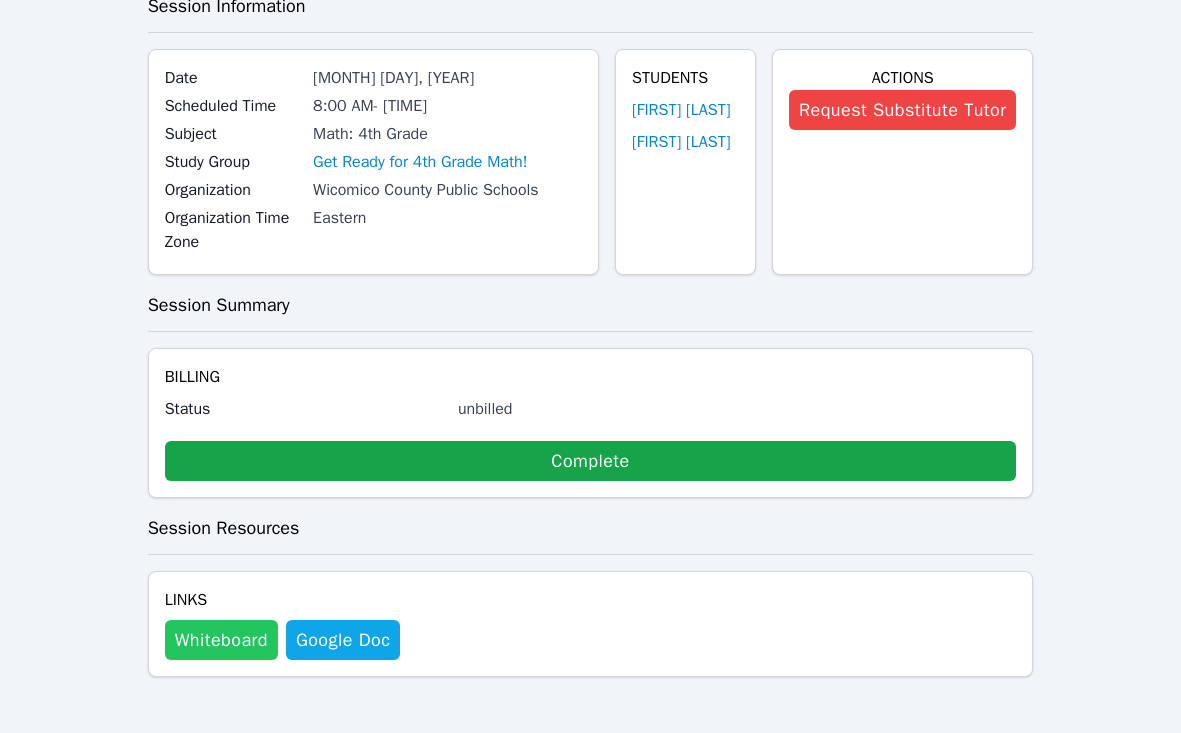 click on "Whiteboard" at bounding box center [221, 640] 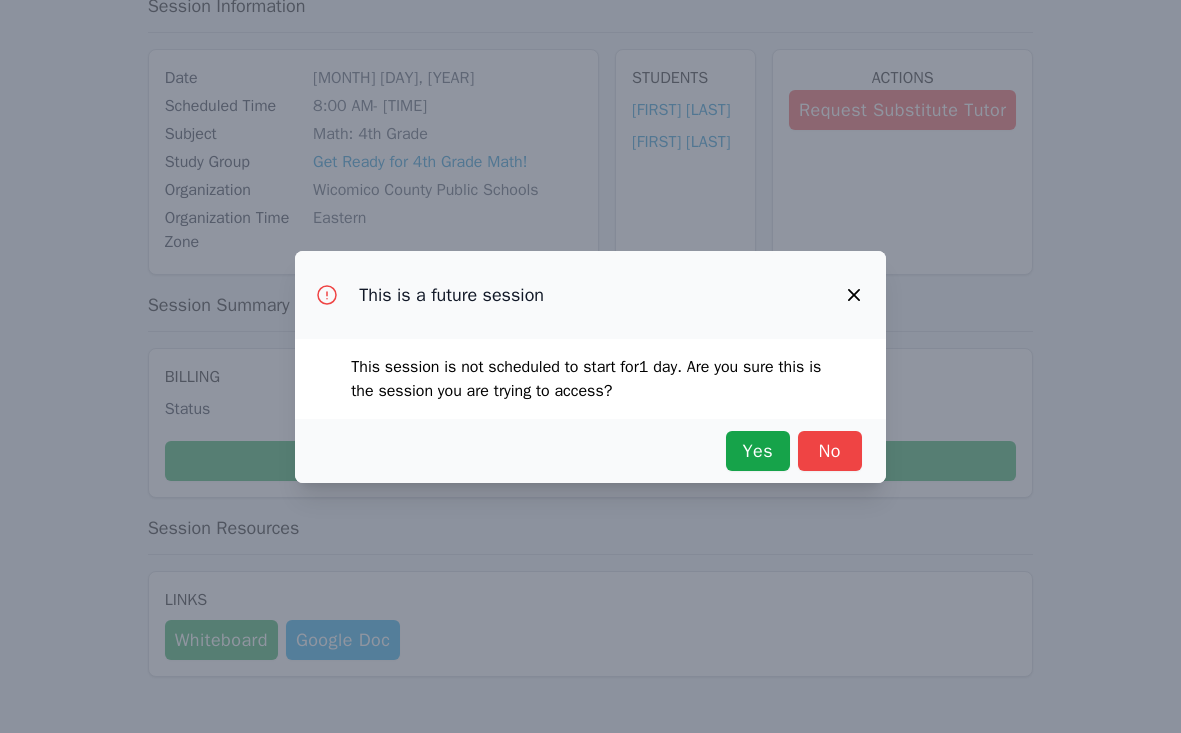 click on "Yes No" at bounding box center [590, 451] 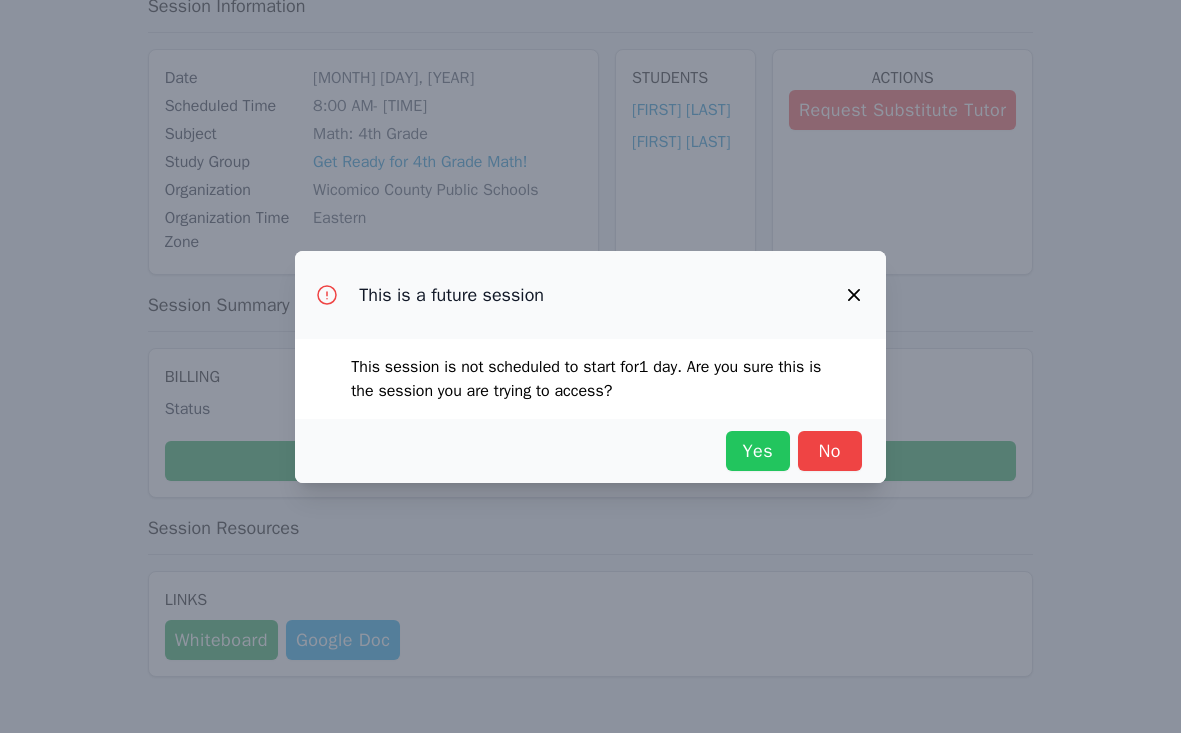 click on "Yes" at bounding box center [758, 451] 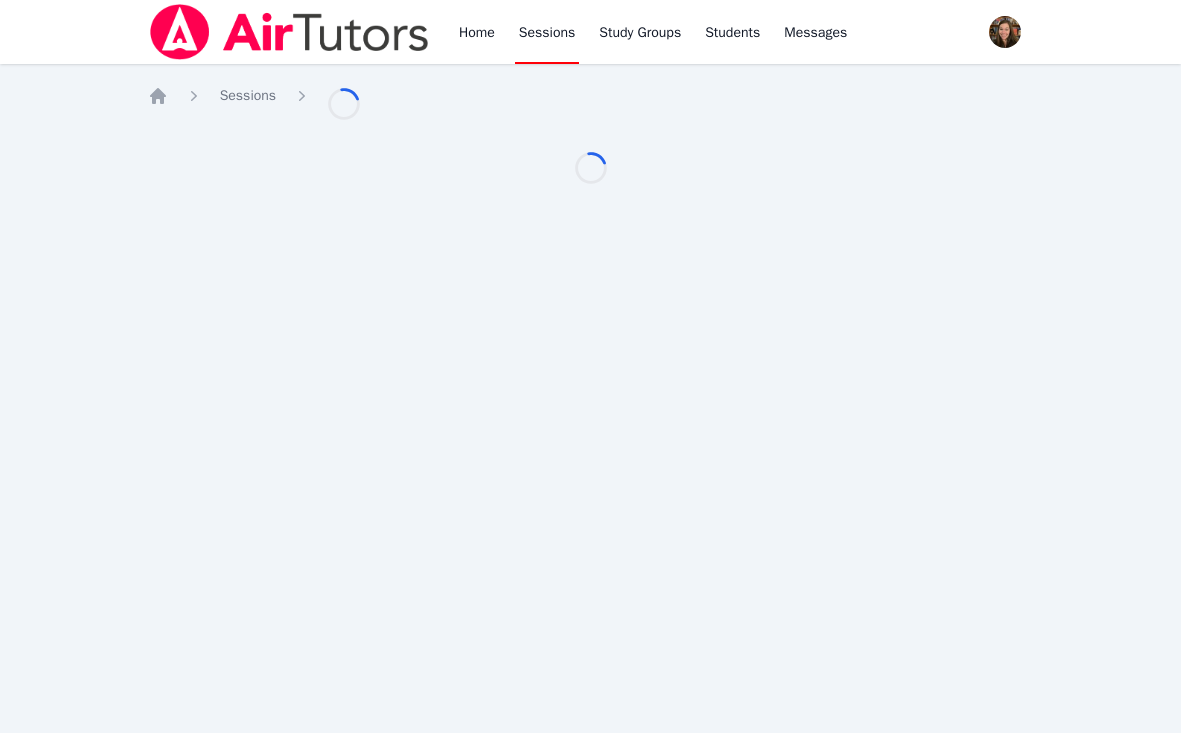 scroll, scrollTop: 0, scrollLeft: 0, axis: both 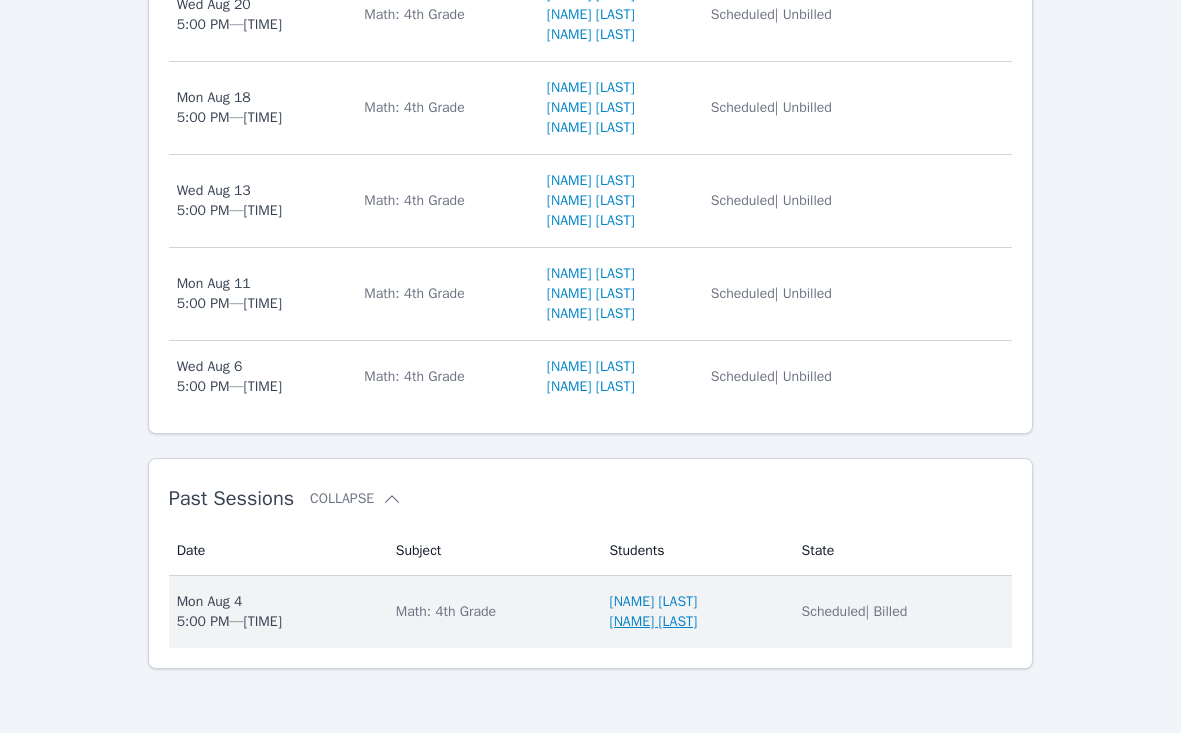 click on "Date Mon Aug 4 5:00 PM — 5:45 PM" at bounding box center [276, 612] 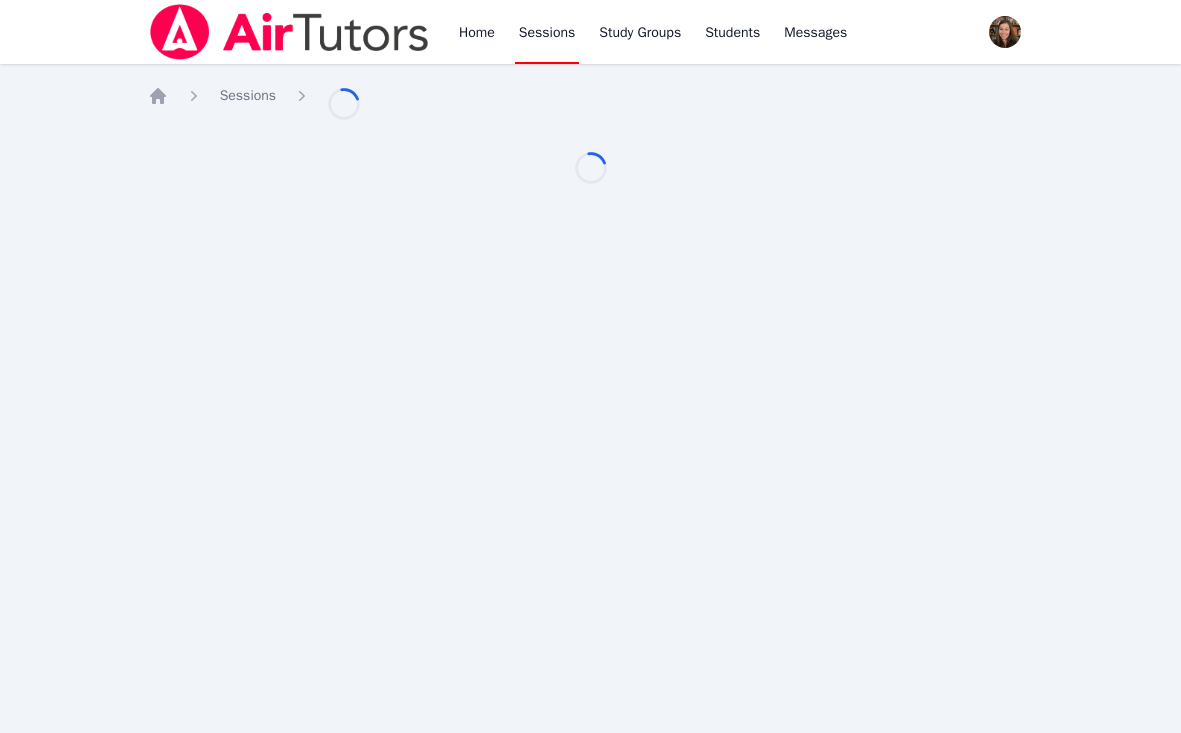 scroll, scrollTop: 0, scrollLeft: 0, axis: both 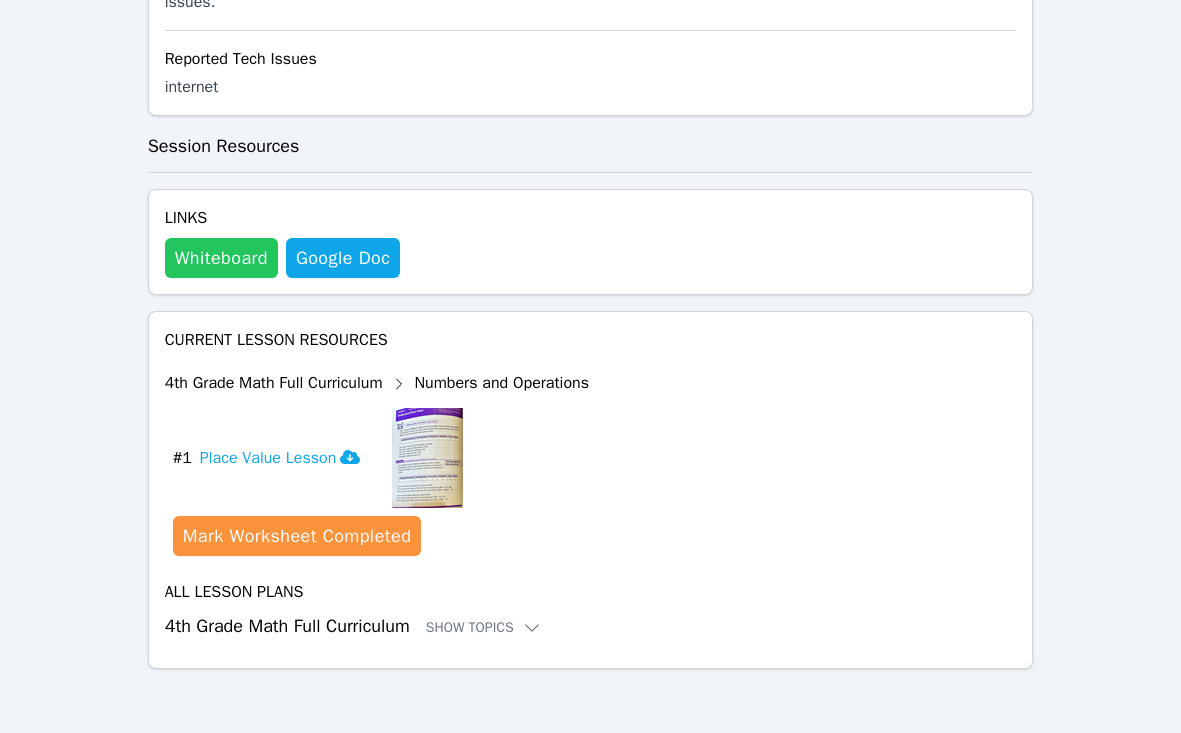 click on "Whiteboard" at bounding box center [221, 258] 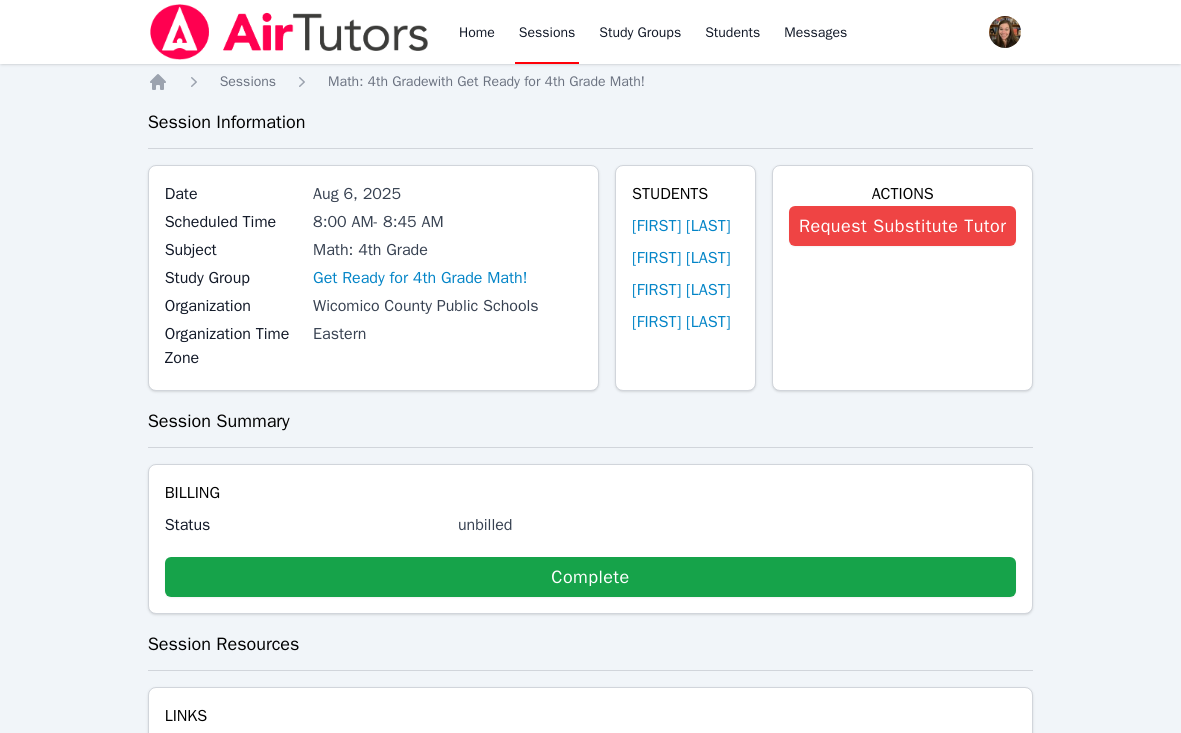 scroll, scrollTop: 0, scrollLeft: 0, axis: both 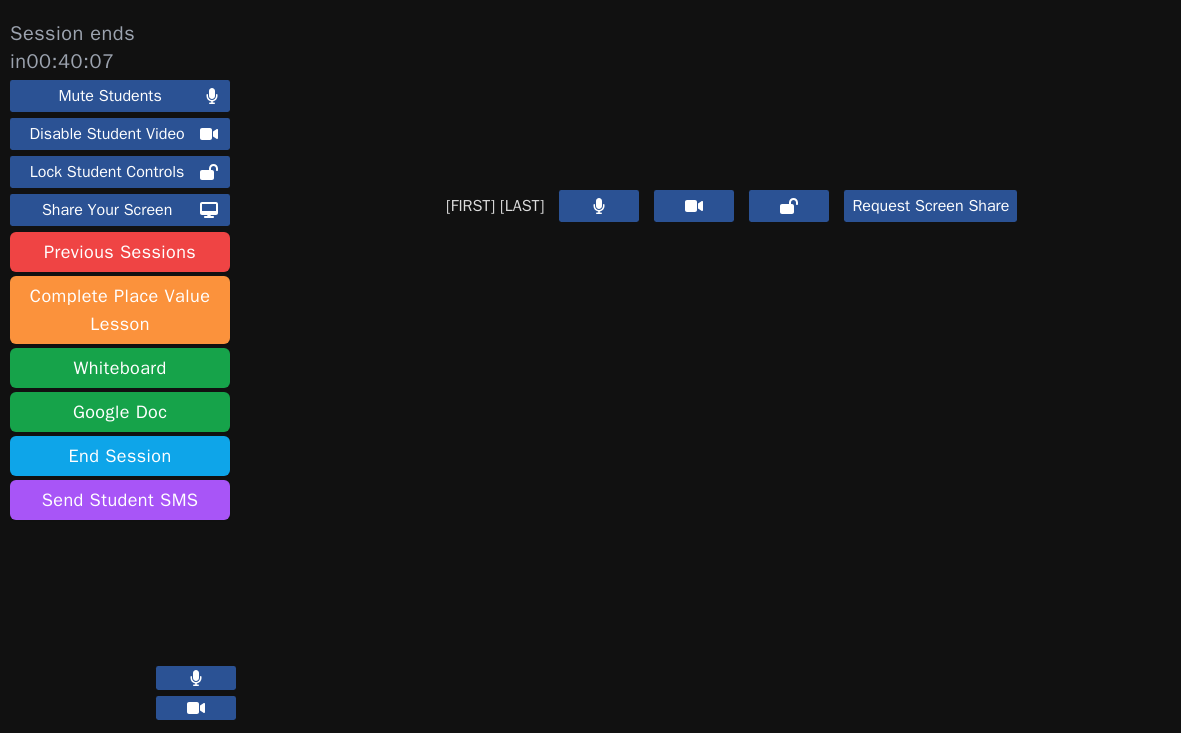 click at bounding box center (732, 85) 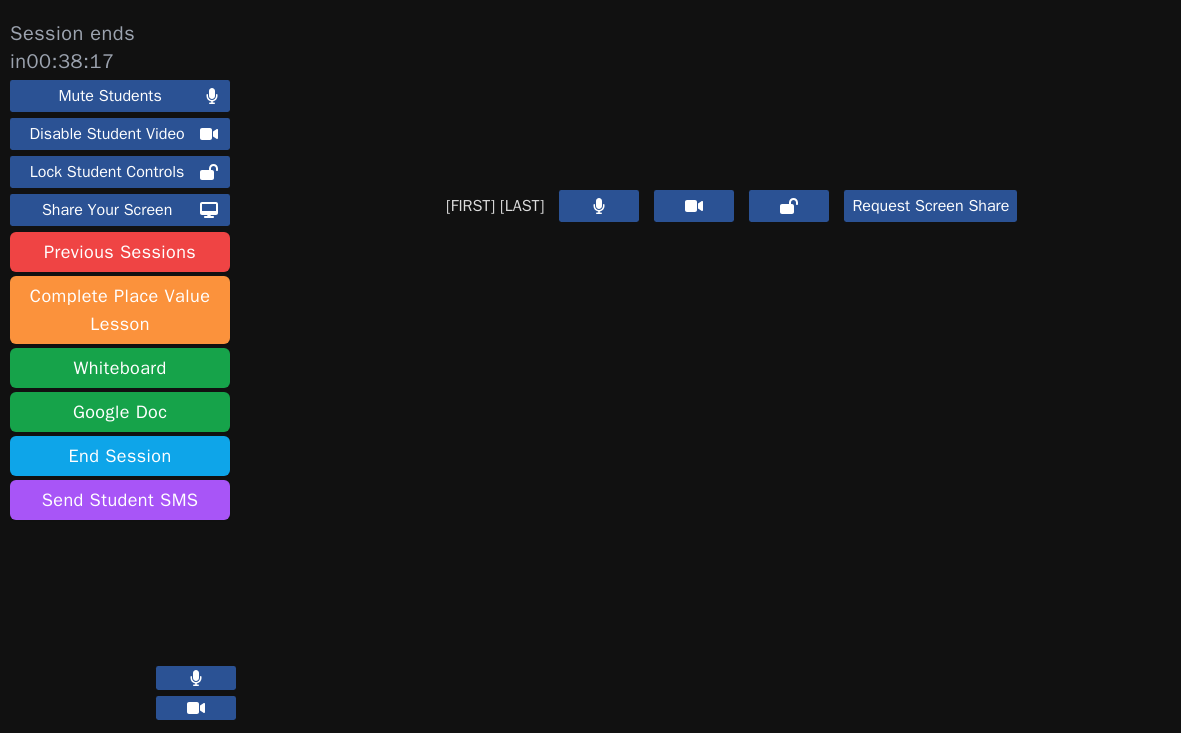 click at bounding box center (732, 85) 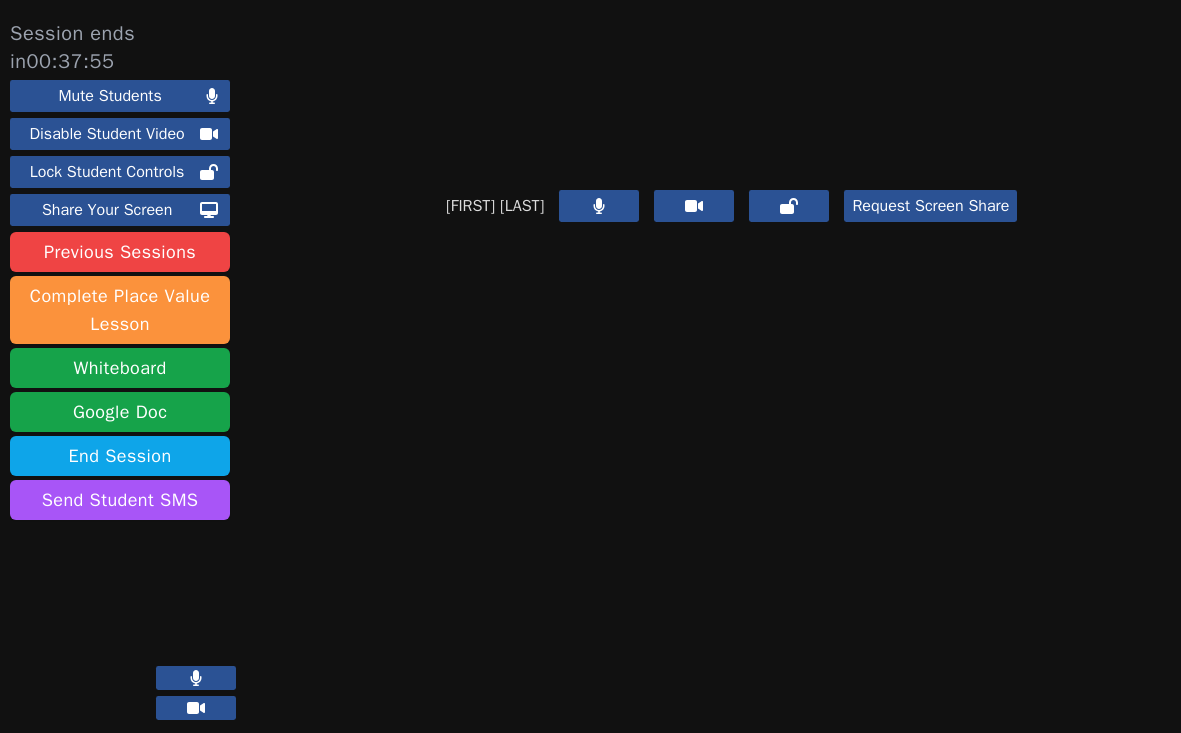 click at bounding box center [732, 85] 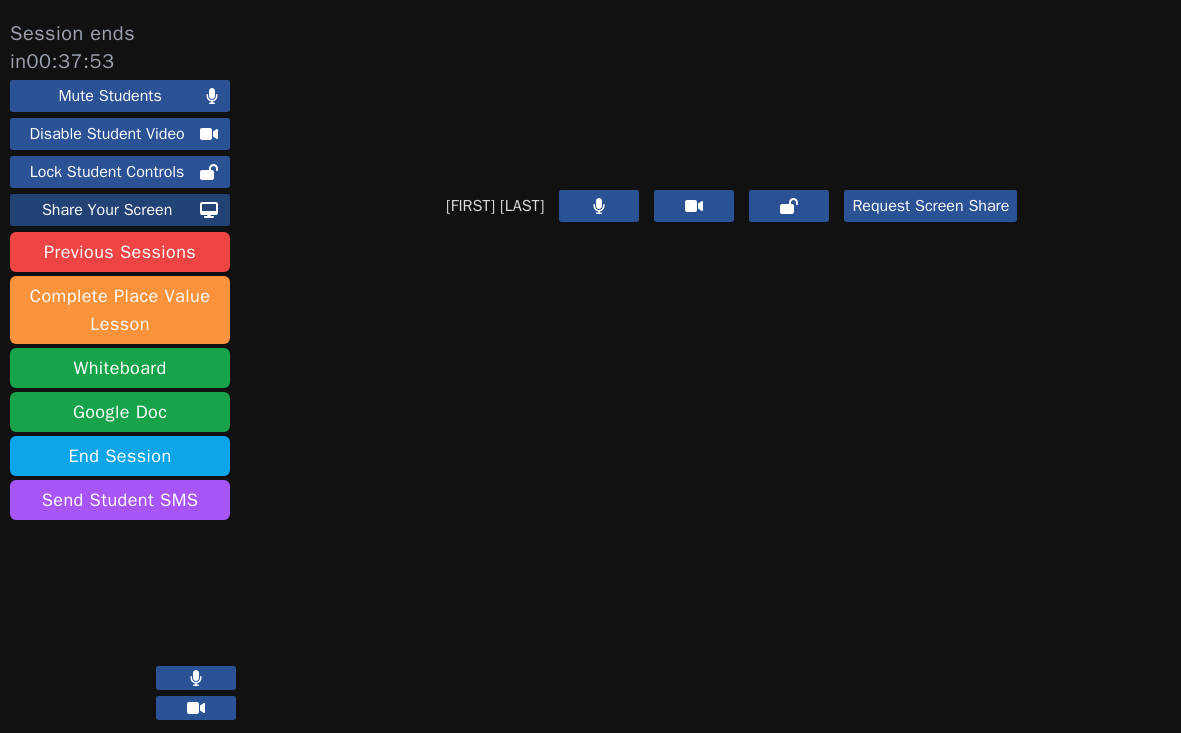 click on "Share Your Screen" at bounding box center [107, 210] 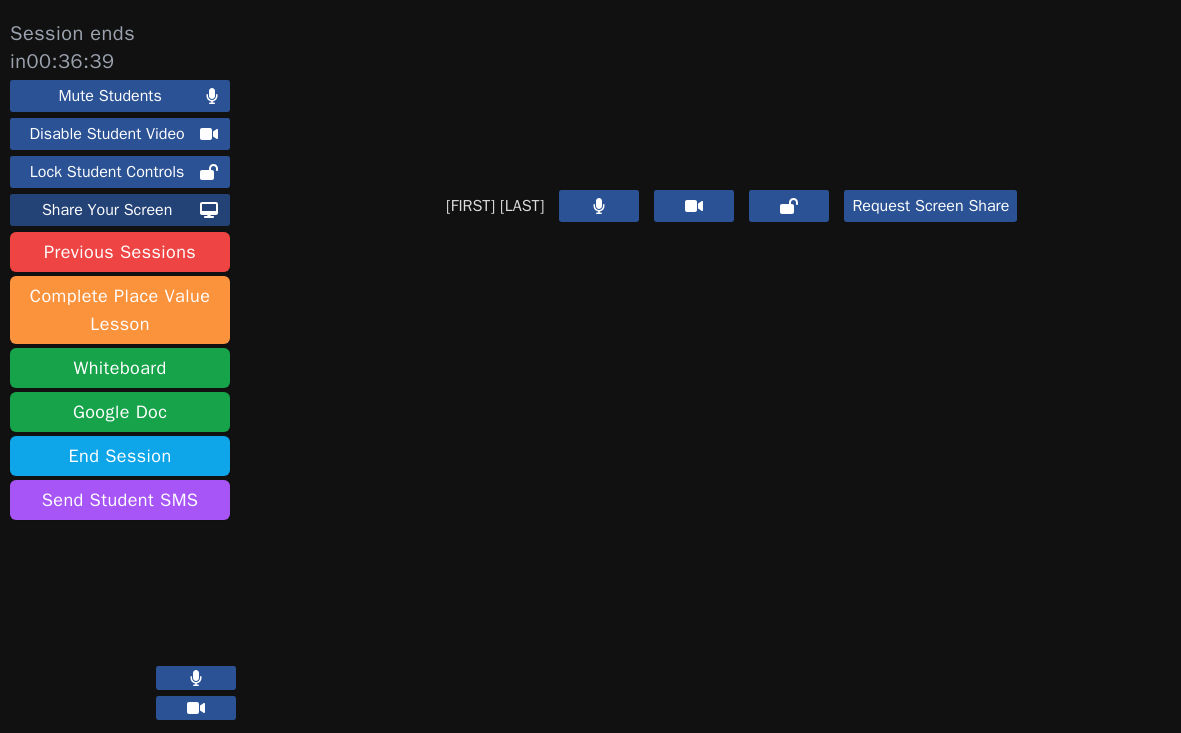click on "Share Your Screen" at bounding box center (107, 210) 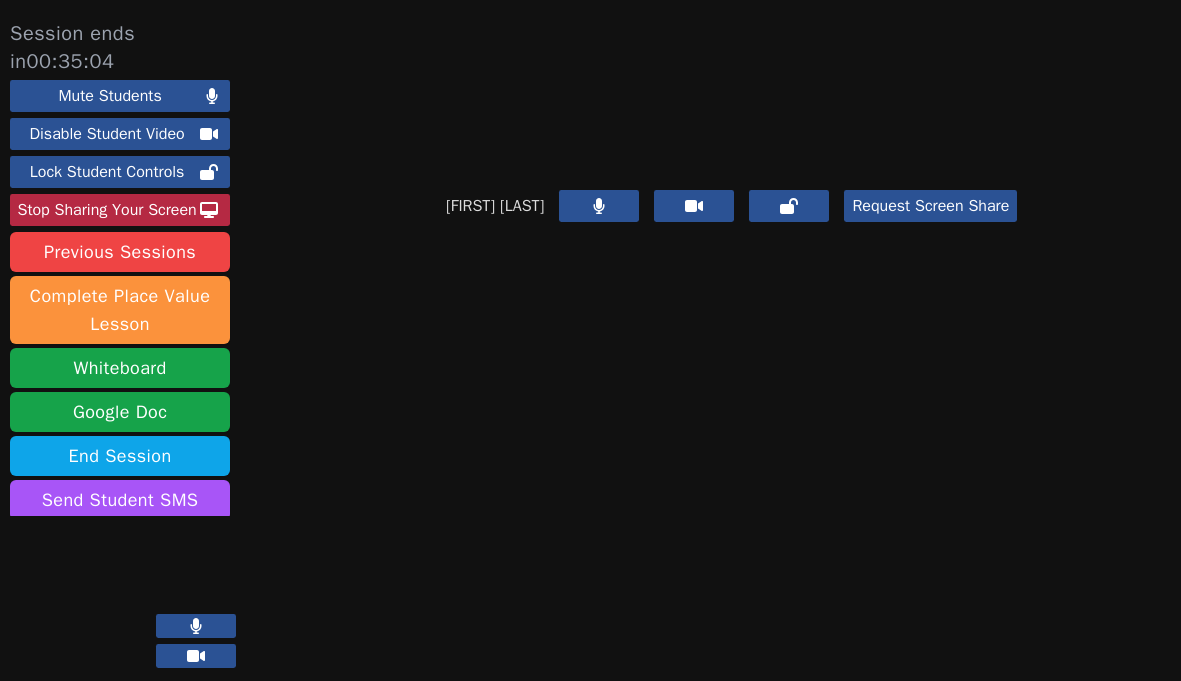 click at bounding box center (732, 85) 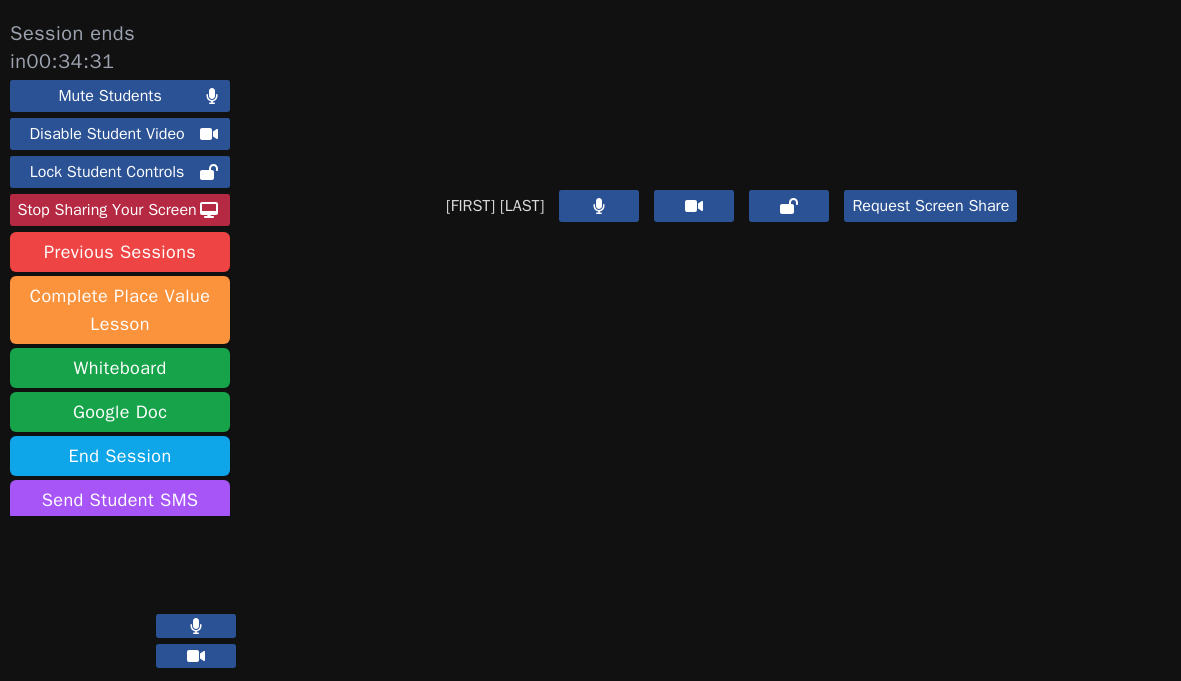 click 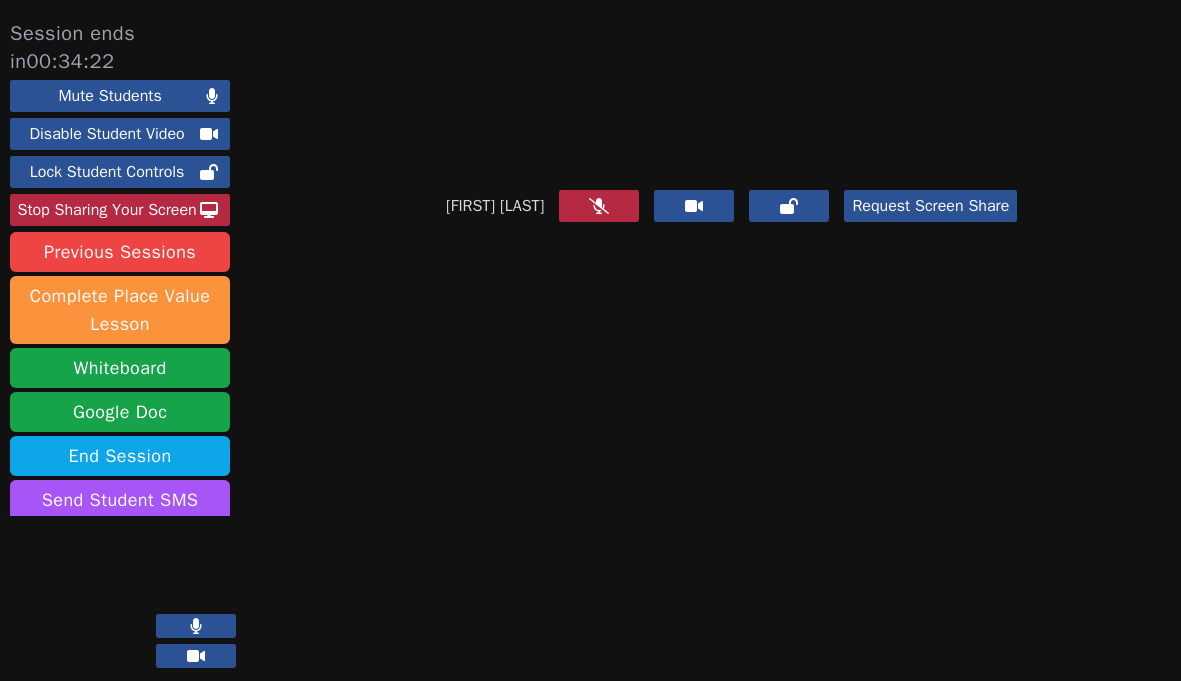 click at bounding box center (732, 85) 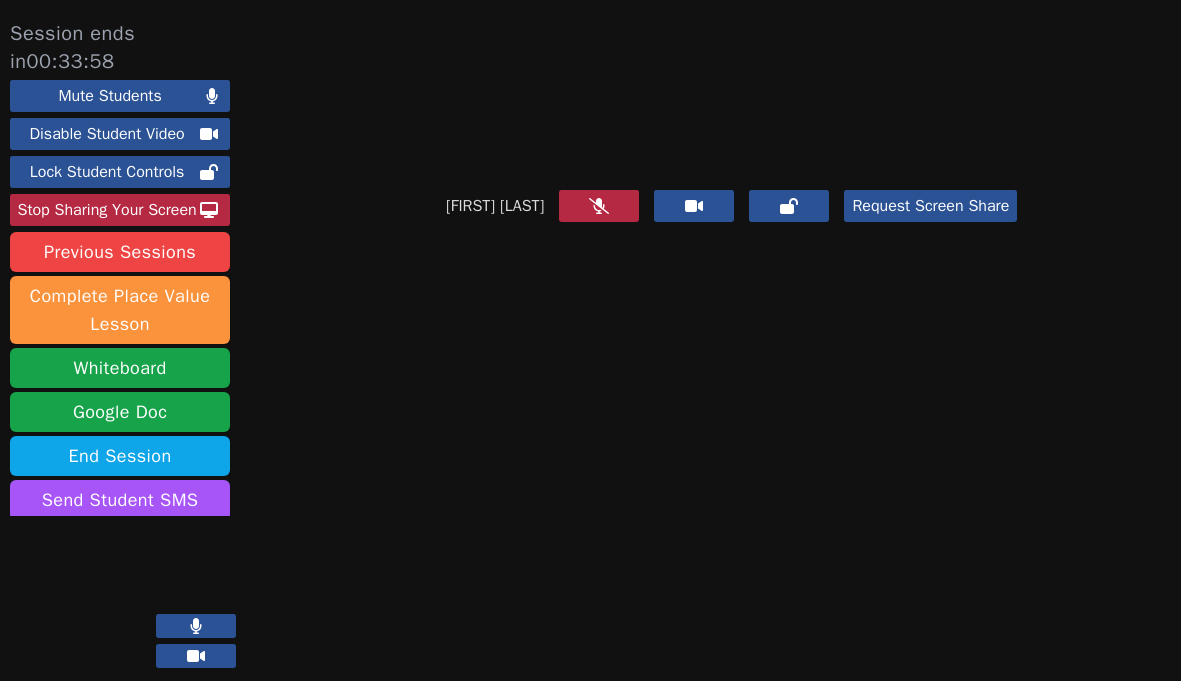 click 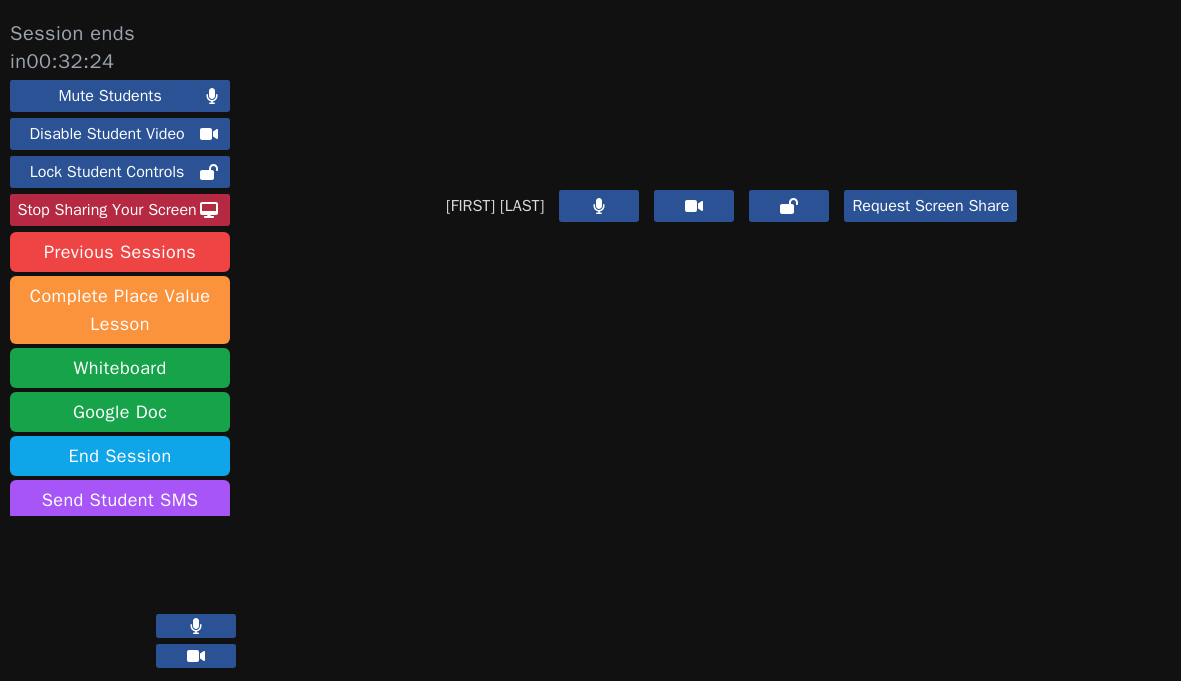 click 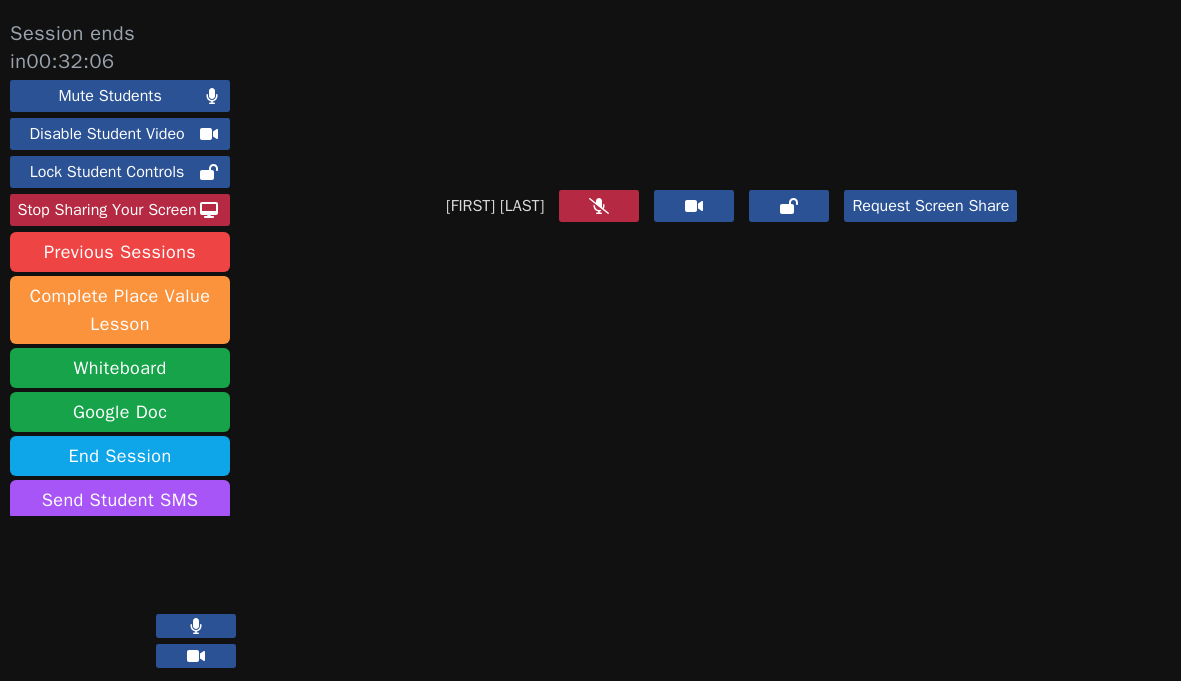 click 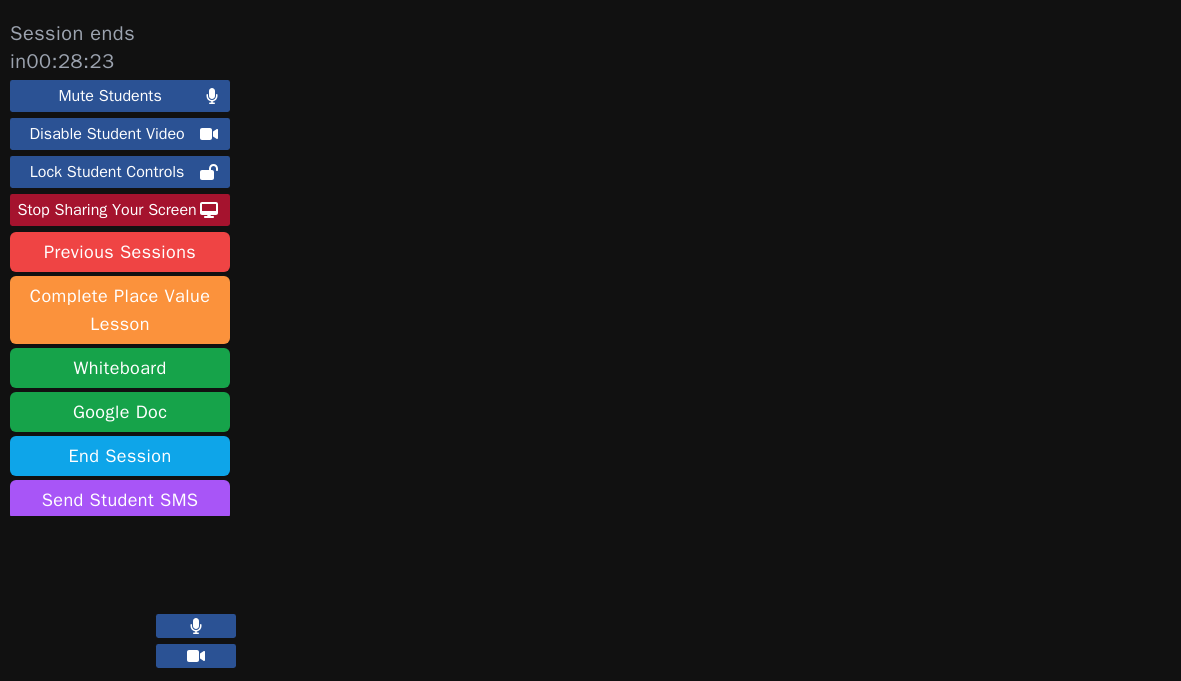 click on "Stop Sharing Your Screen" at bounding box center [107, 210] 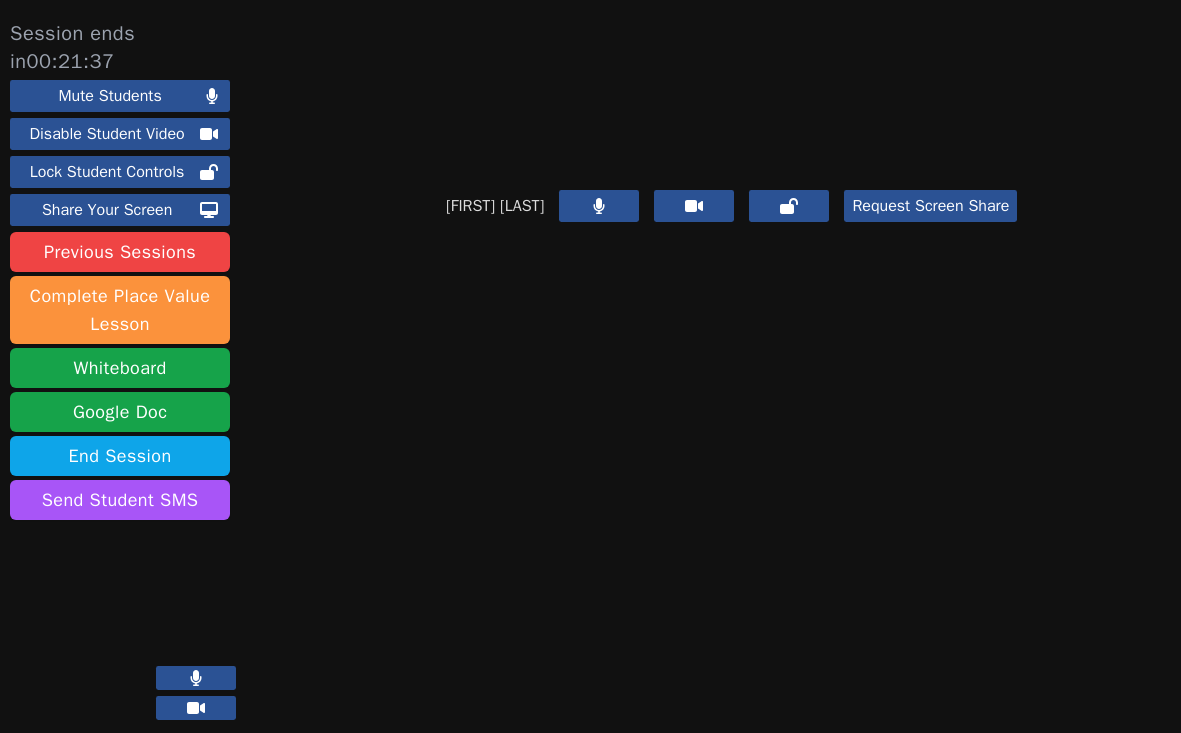 click on "Abigail Ayotunde Request Screen Share" at bounding box center [731, 376] 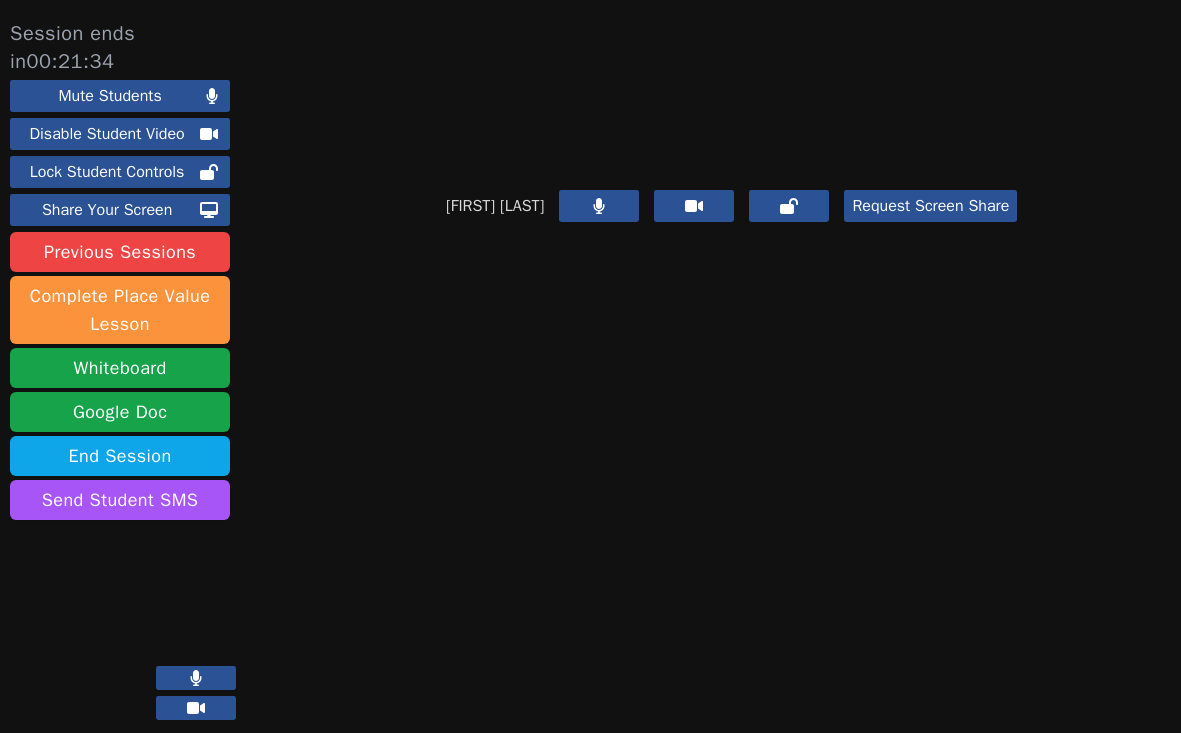 click on "Abigail Ayotunde Request Screen Share" at bounding box center [731, 376] 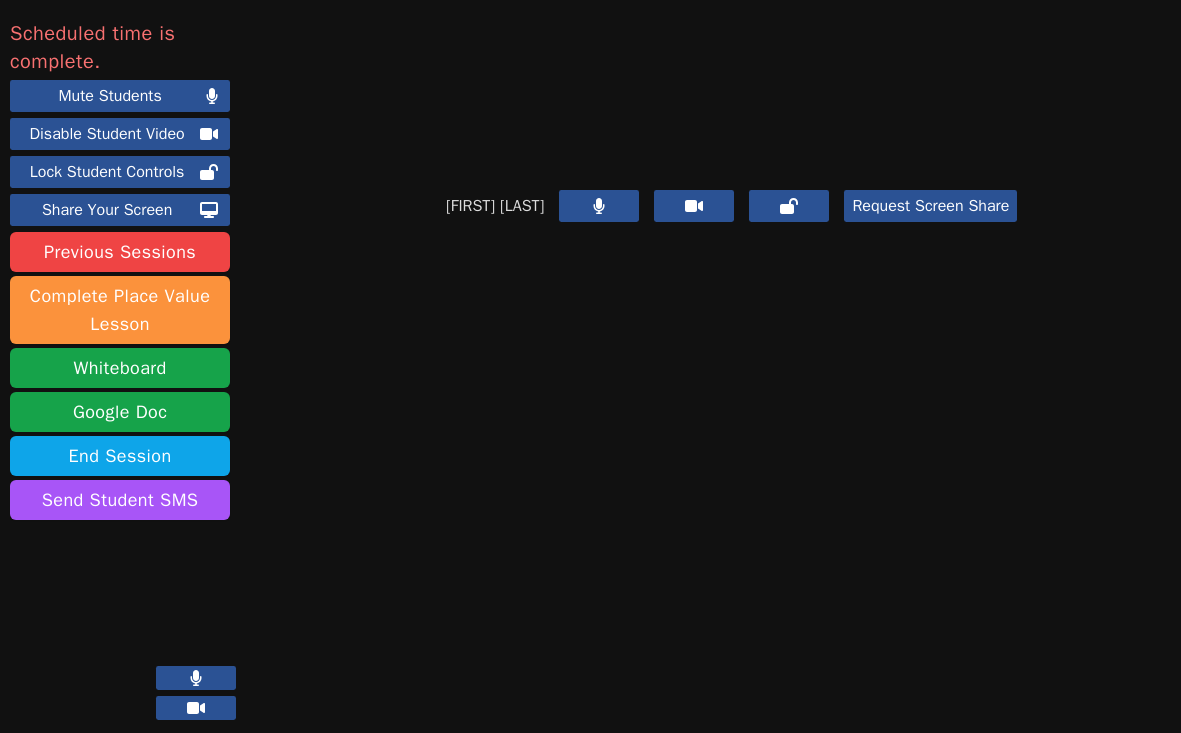 click at bounding box center (732, 85) 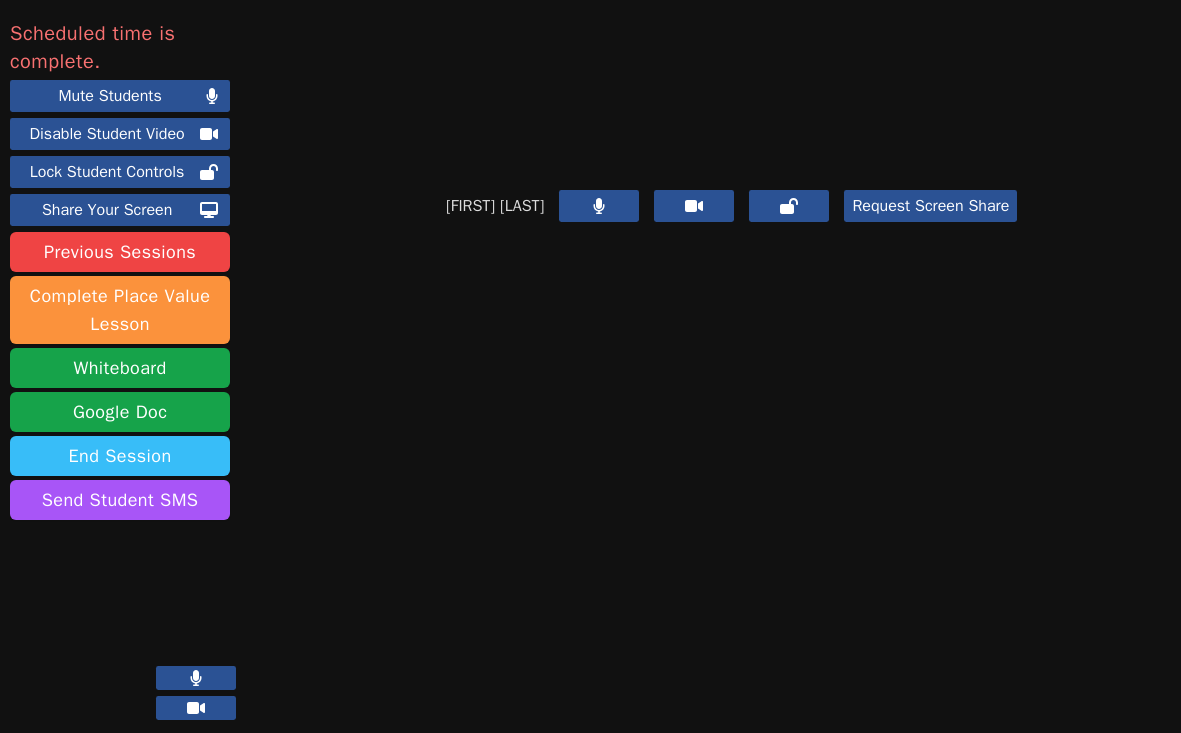 click on "End Session" at bounding box center (120, 456) 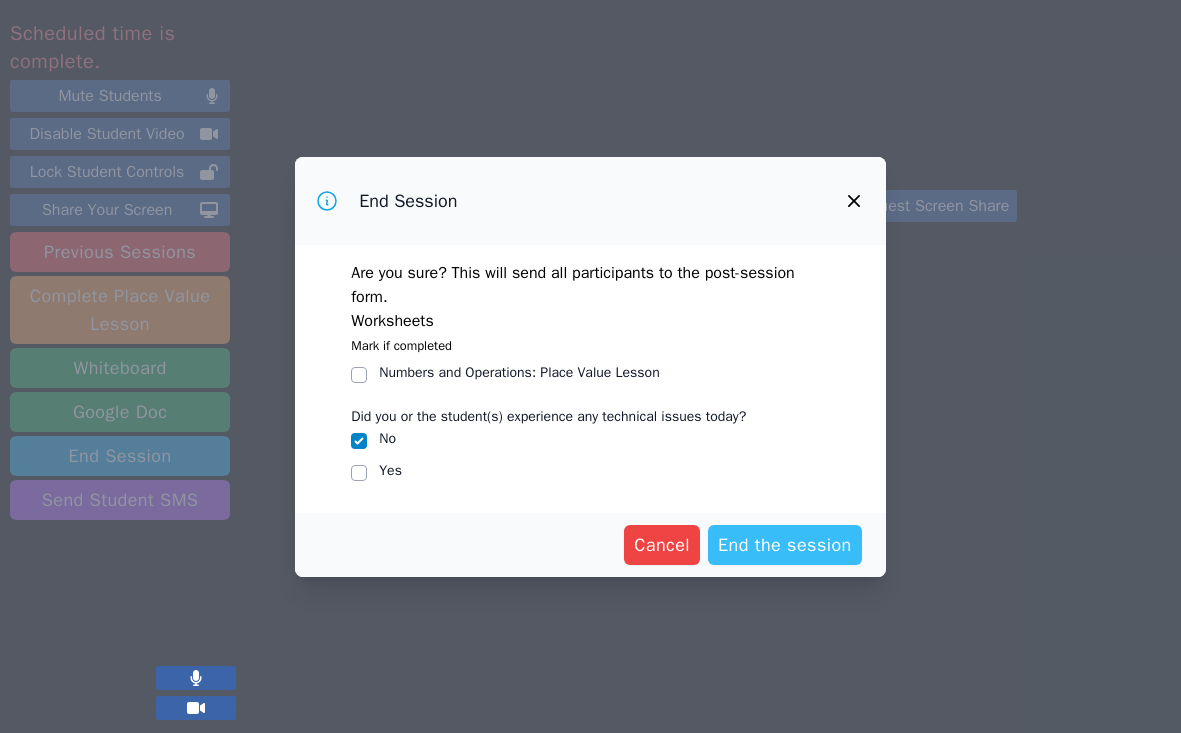 click on "End the session" at bounding box center [785, 545] 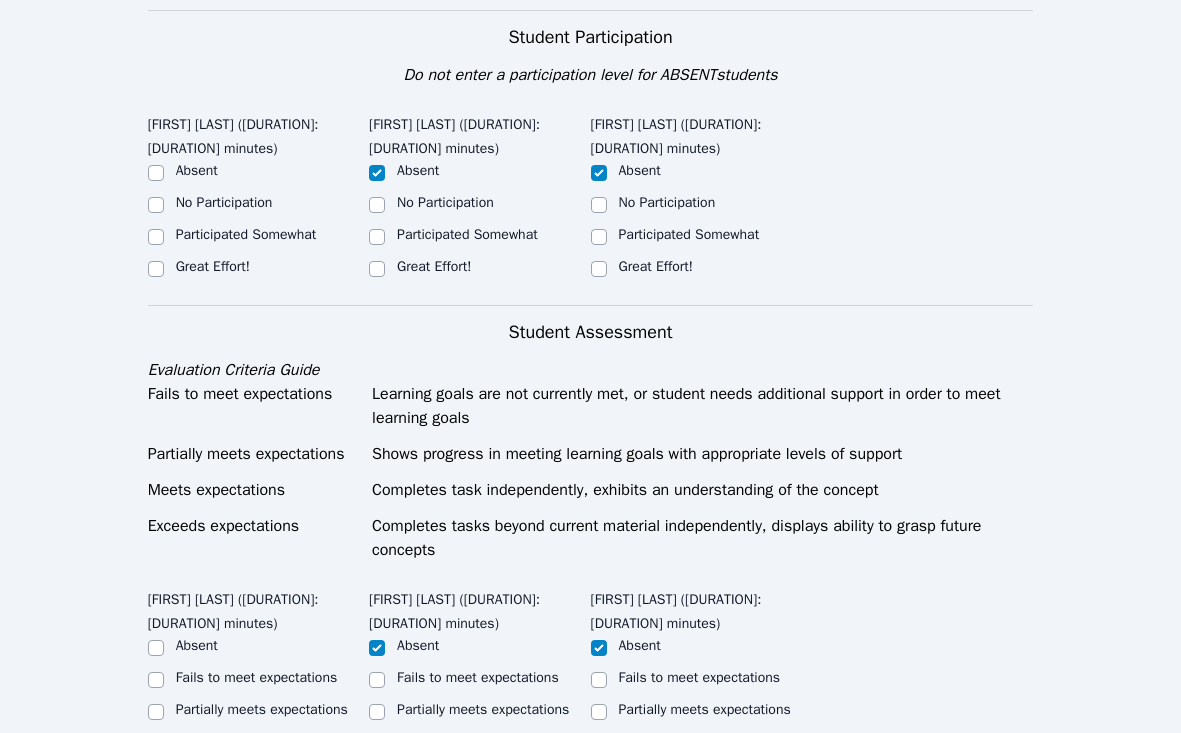 scroll, scrollTop: 495, scrollLeft: 0, axis: vertical 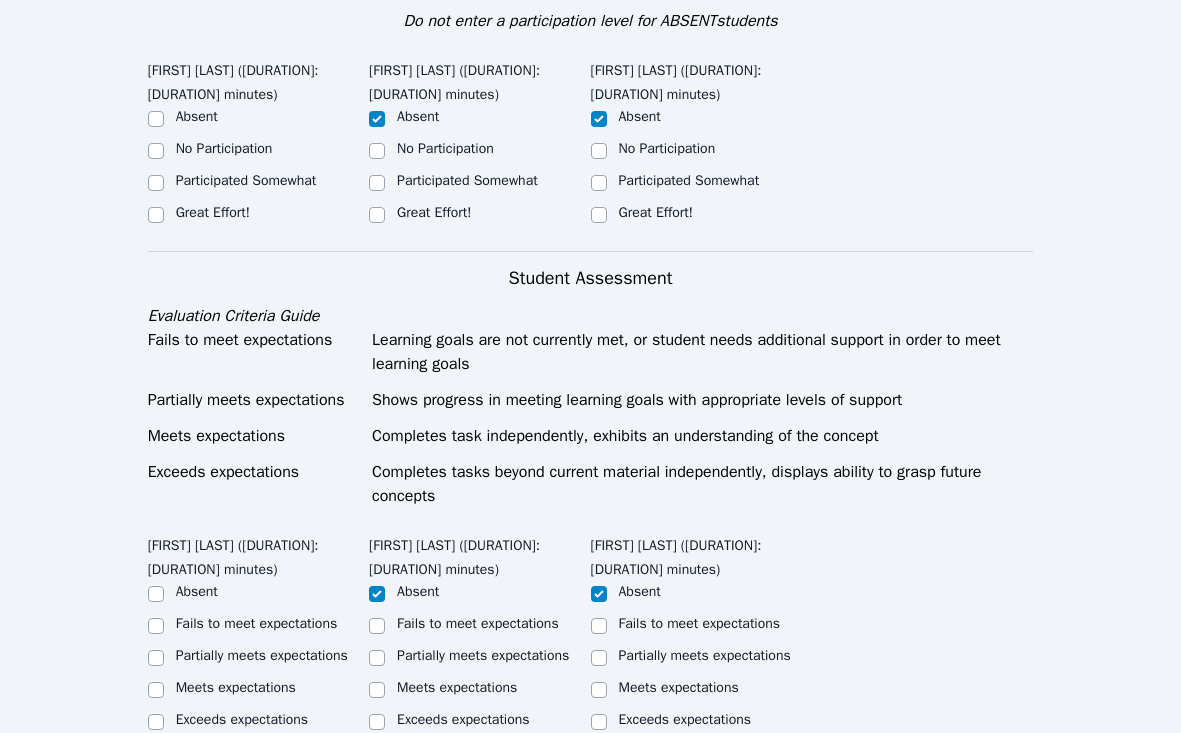 click on "Great Effort!" at bounding box center (213, 212) 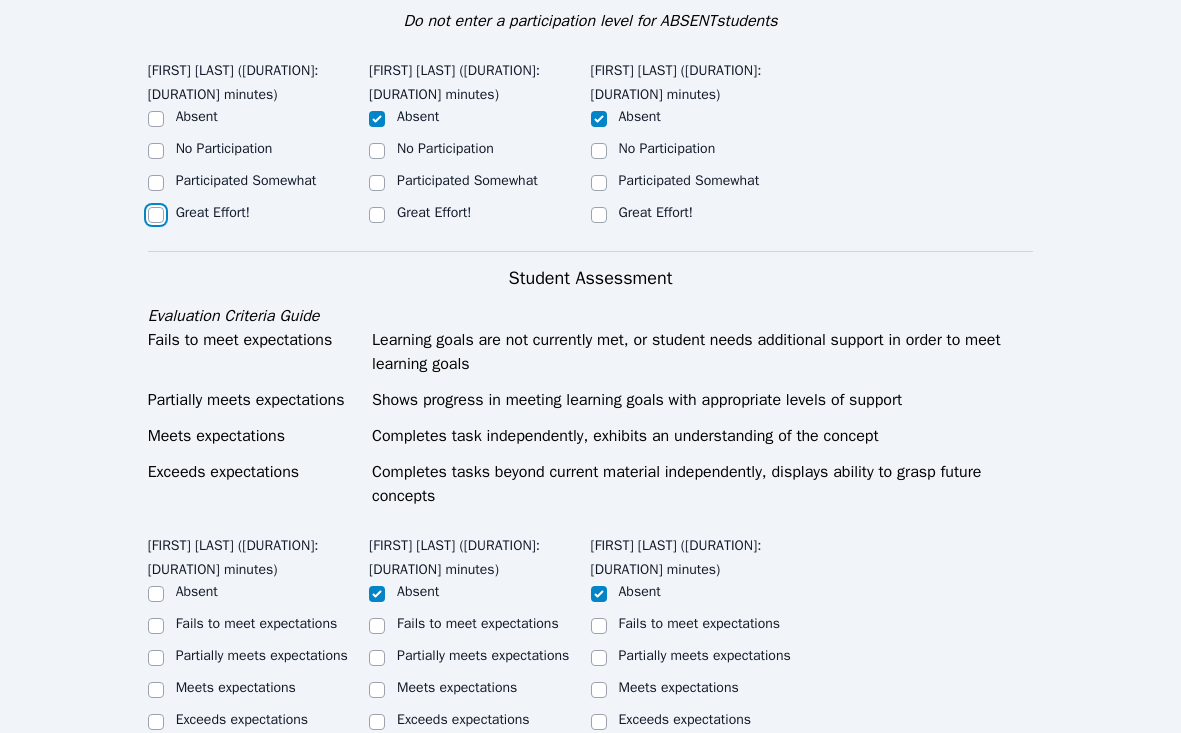 click on "Great Effort!" at bounding box center [156, 215] 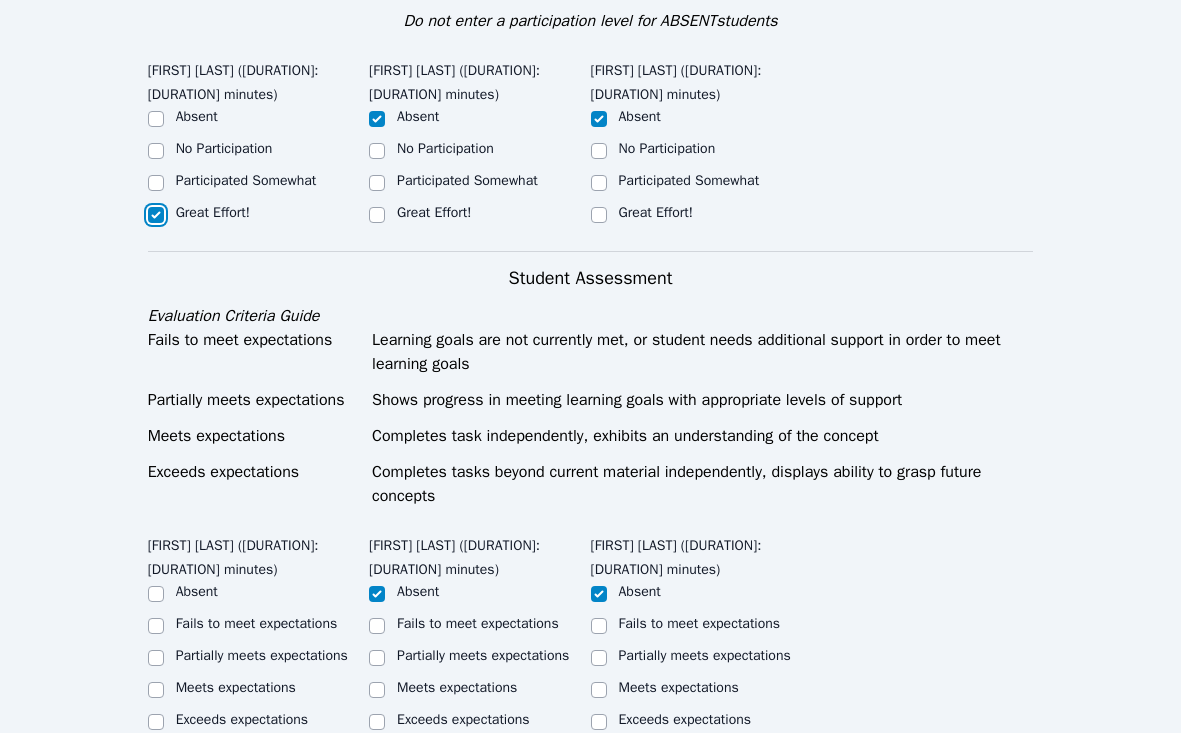 checkbox on "true" 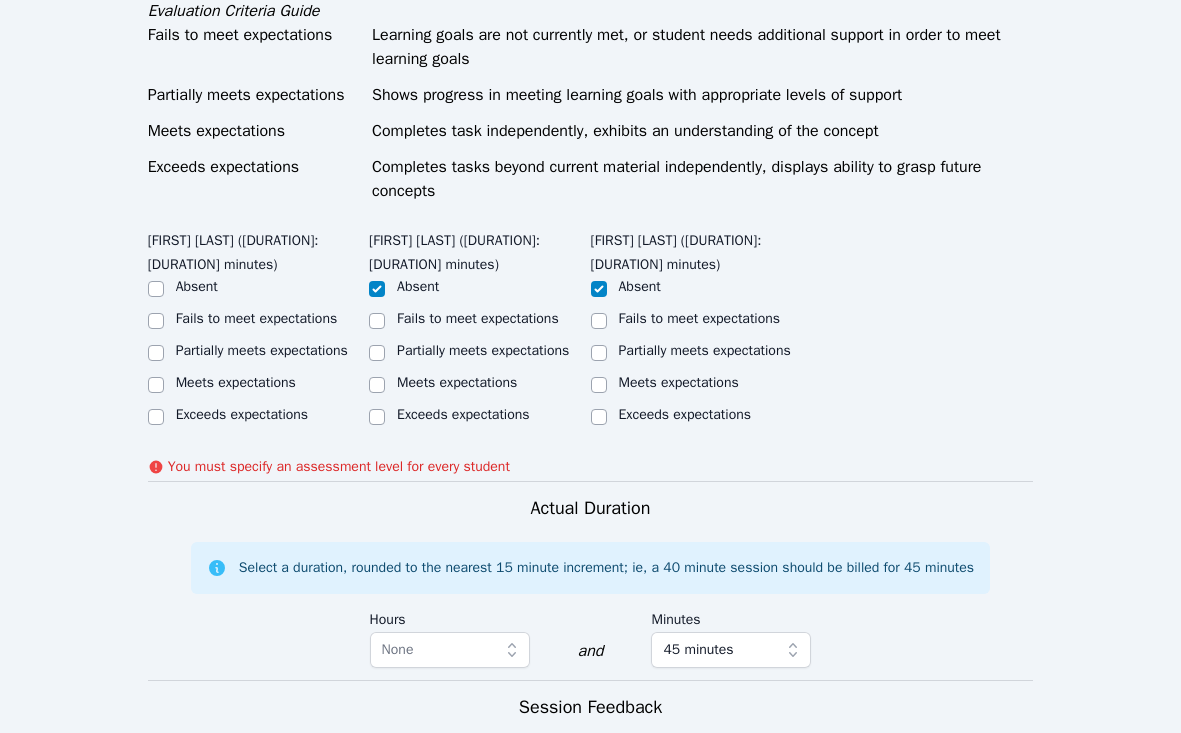 scroll, scrollTop: 856, scrollLeft: 0, axis: vertical 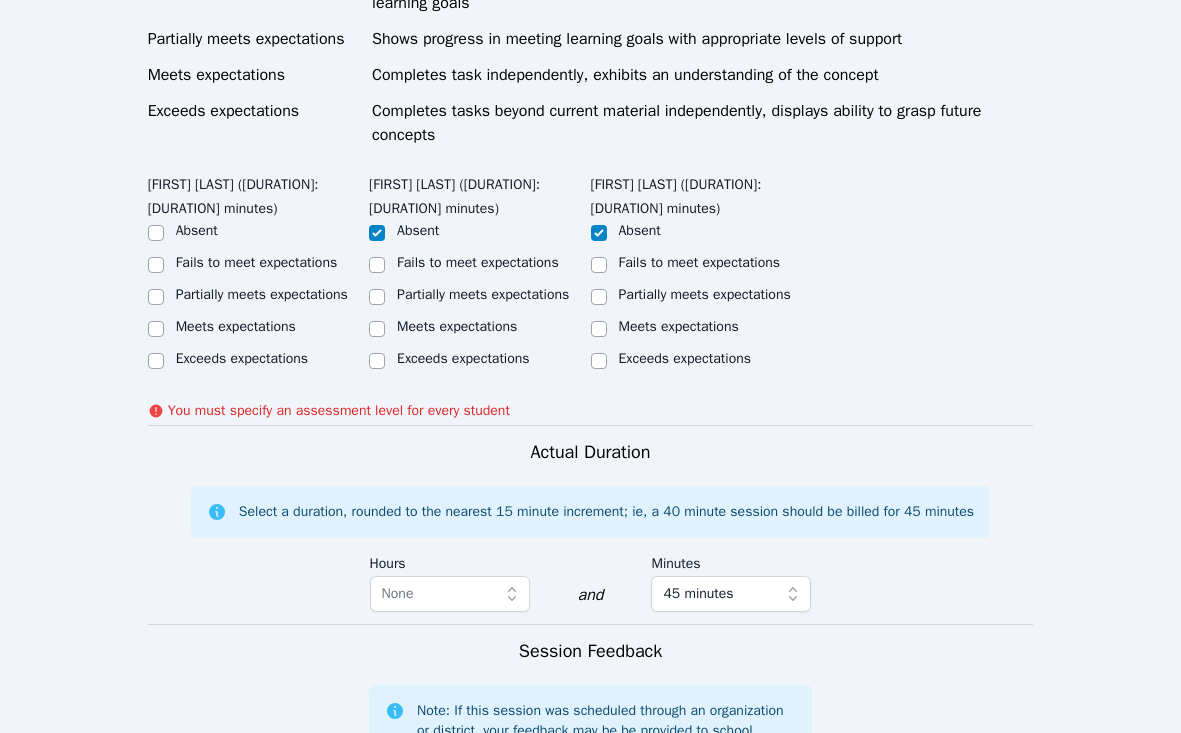 click on "Exceeds expectations" at bounding box center (242, 358) 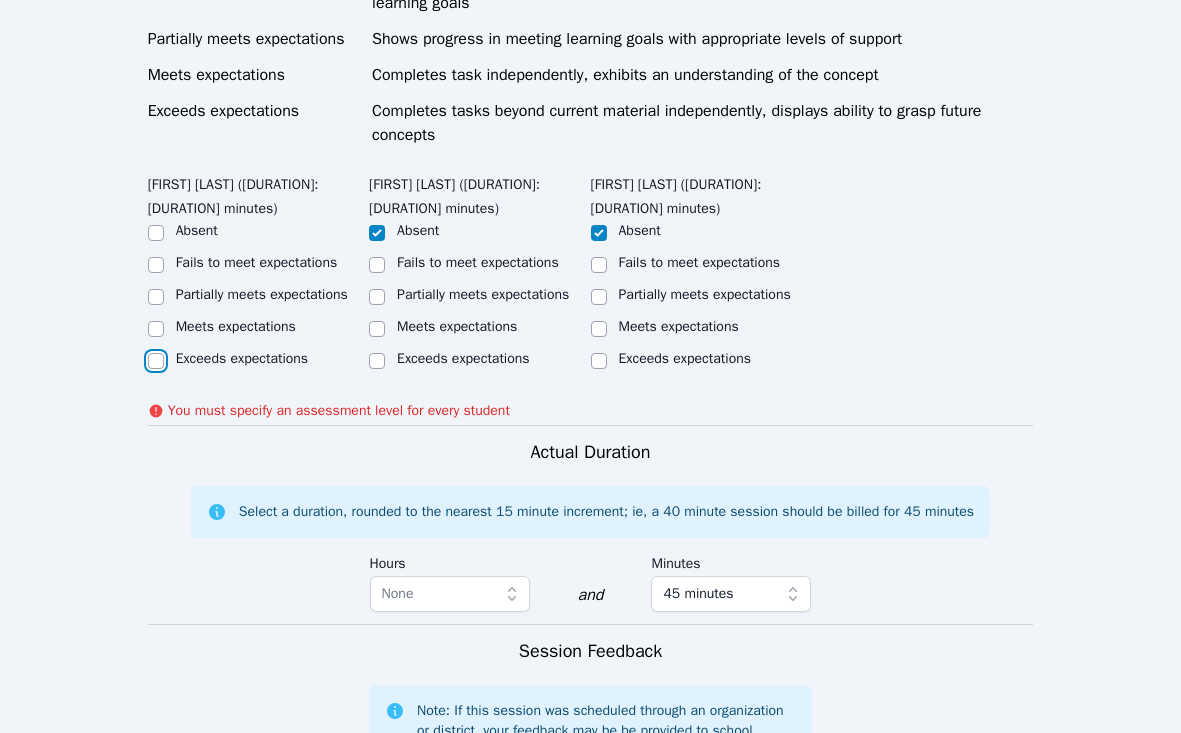 click on "Exceeds expectations" at bounding box center [156, 361] 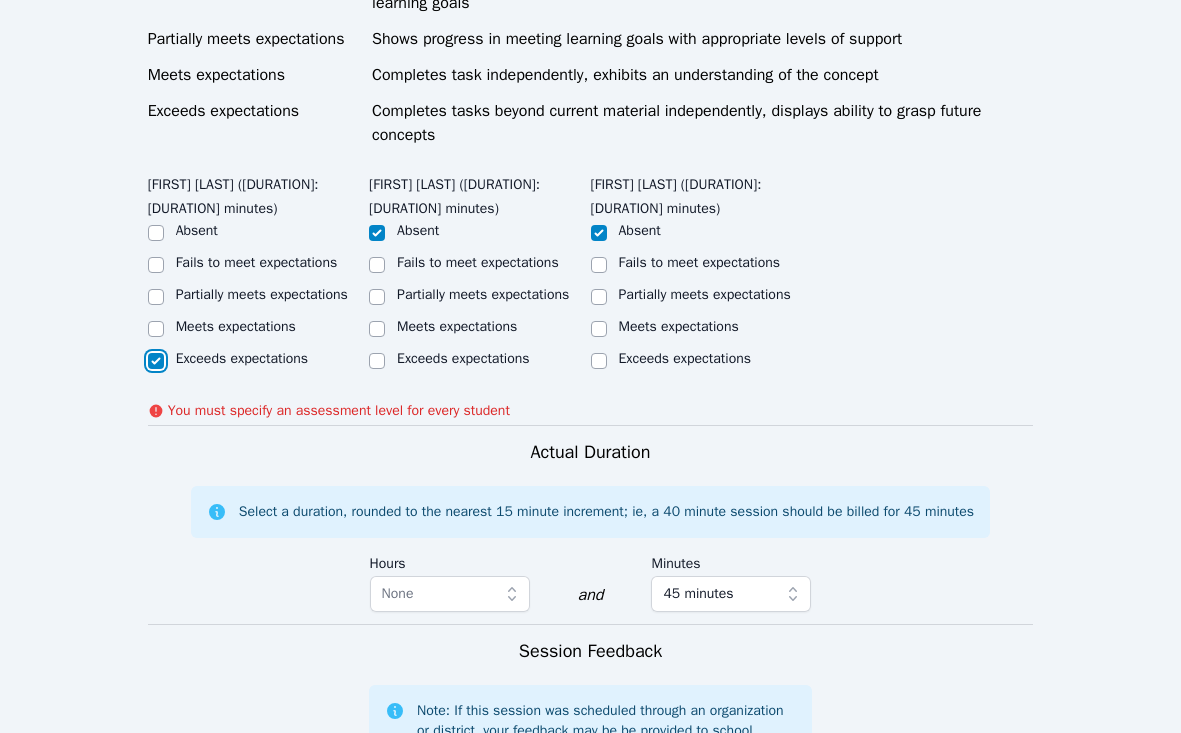 checkbox on "true" 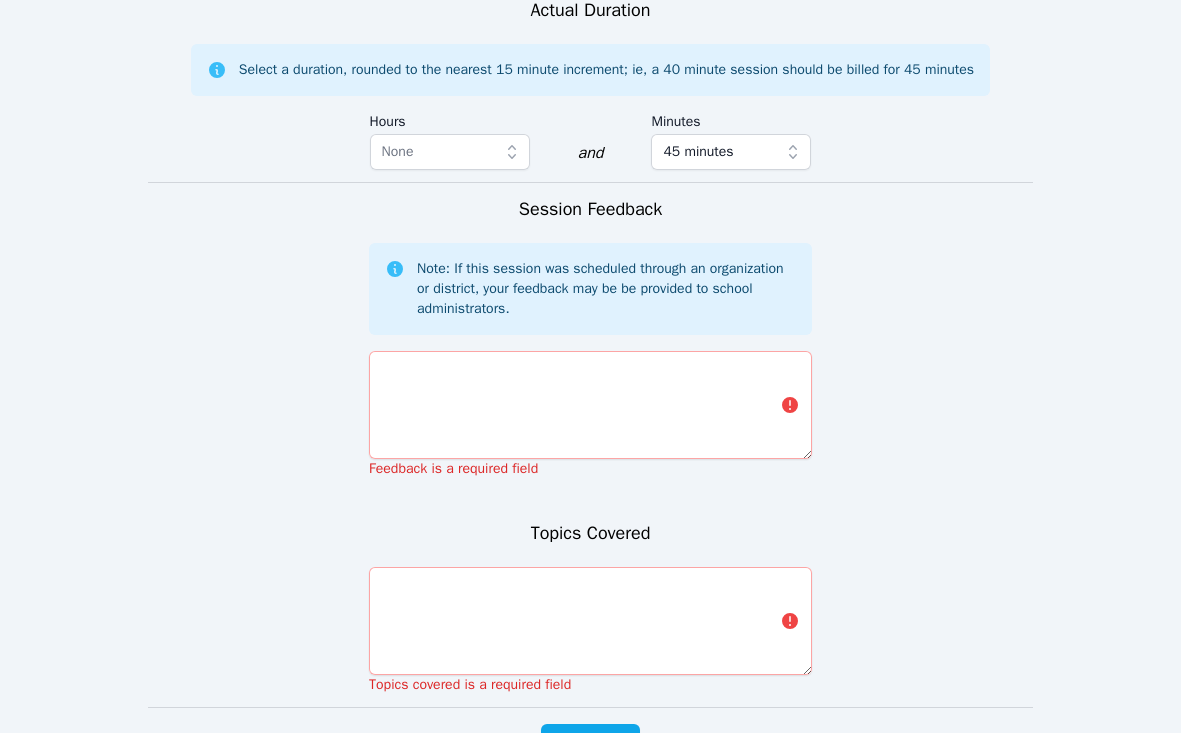 scroll, scrollTop: 1296, scrollLeft: 0, axis: vertical 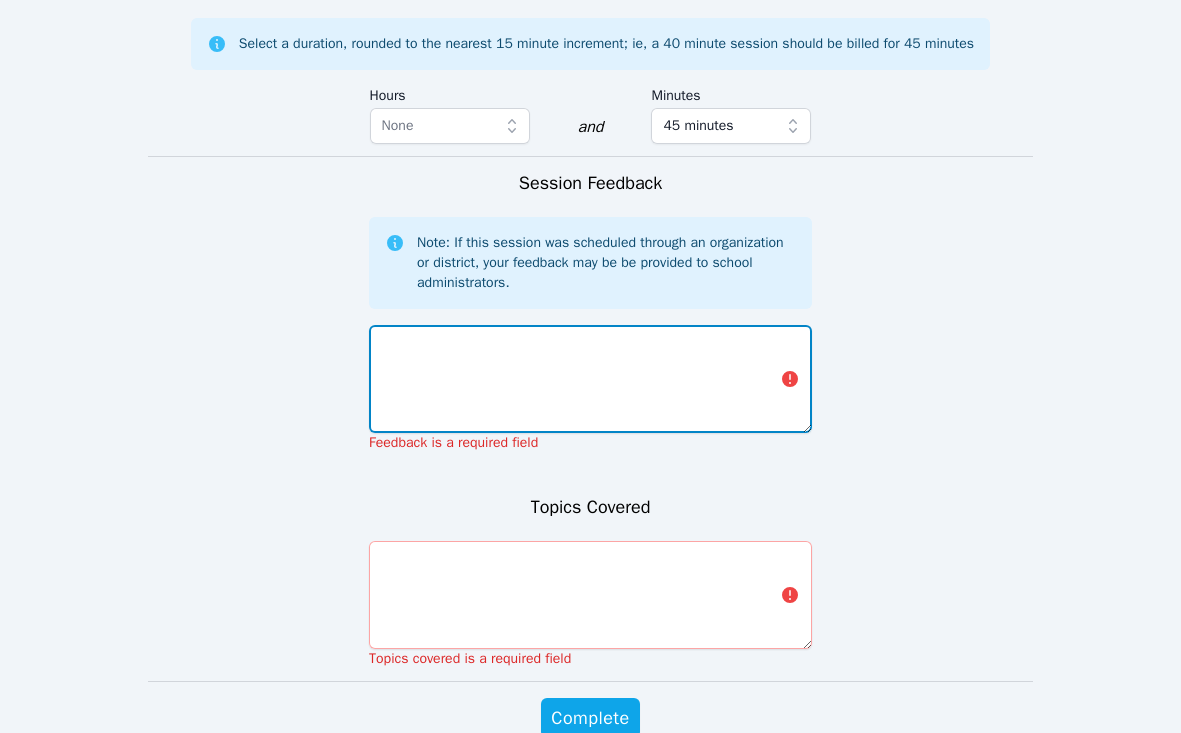 click at bounding box center [590, 379] 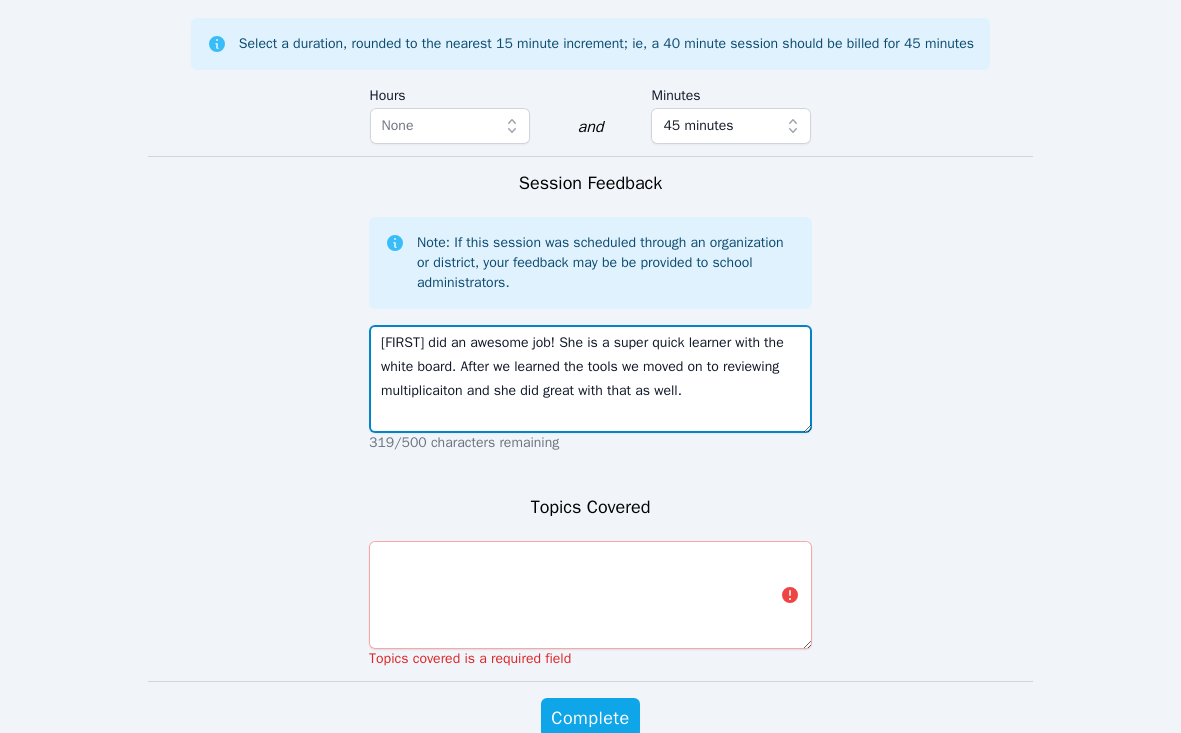 type on "Abigail did an awesome job! She is a super quick learner with the white board. After we learned the tools we moved on to reviewing multiplicaiton and she did great with that as well." 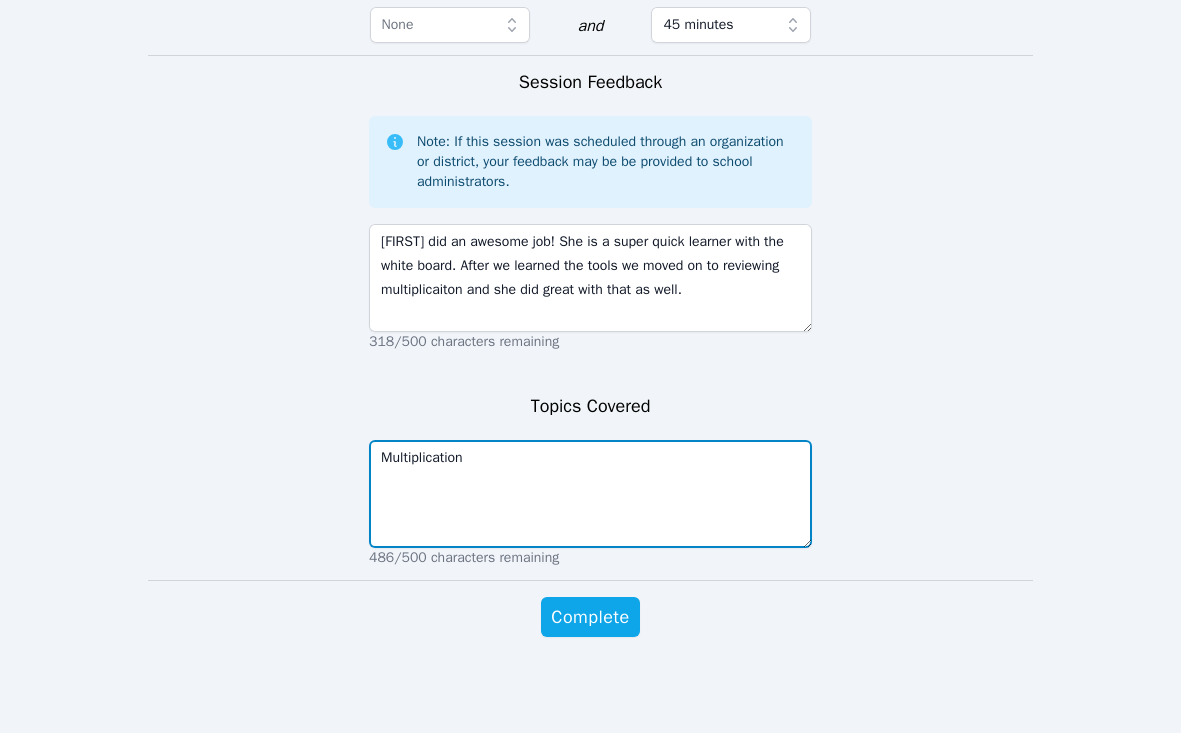 scroll, scrollTop: 1426, scrollLeft: 0, axis: vertical 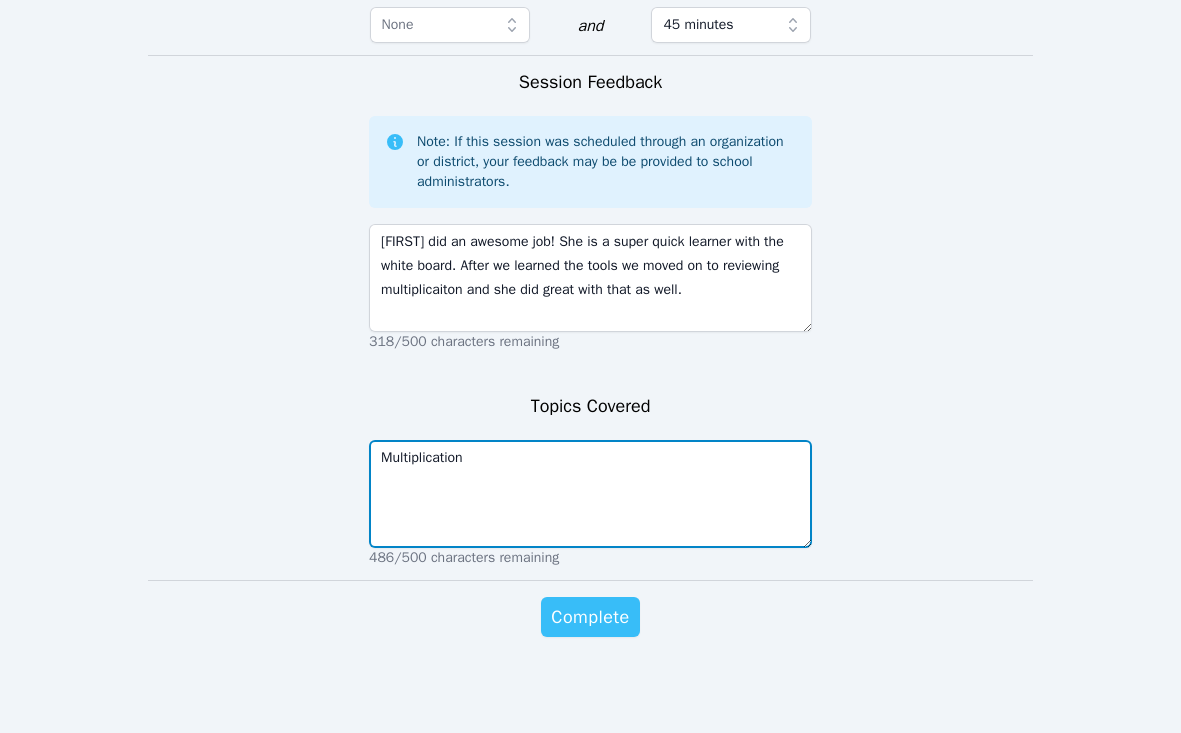 type on "Multiplication" 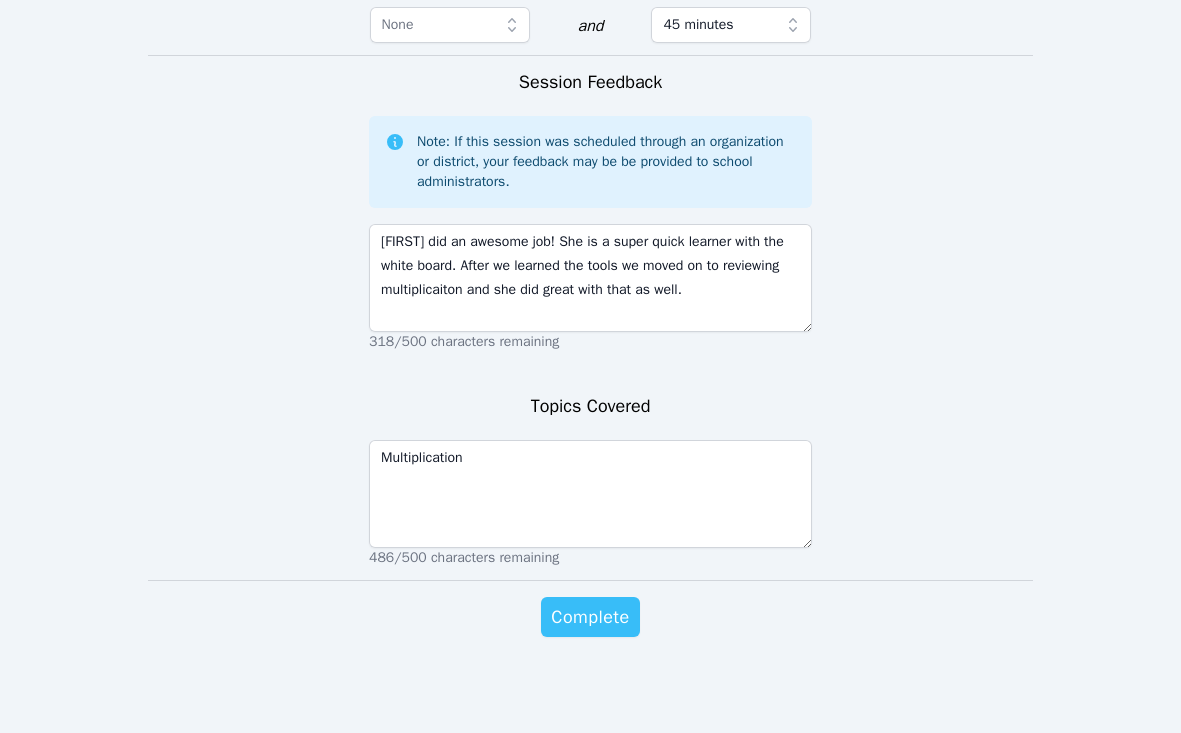 click on "Complete" at bounding box center [590, 617] 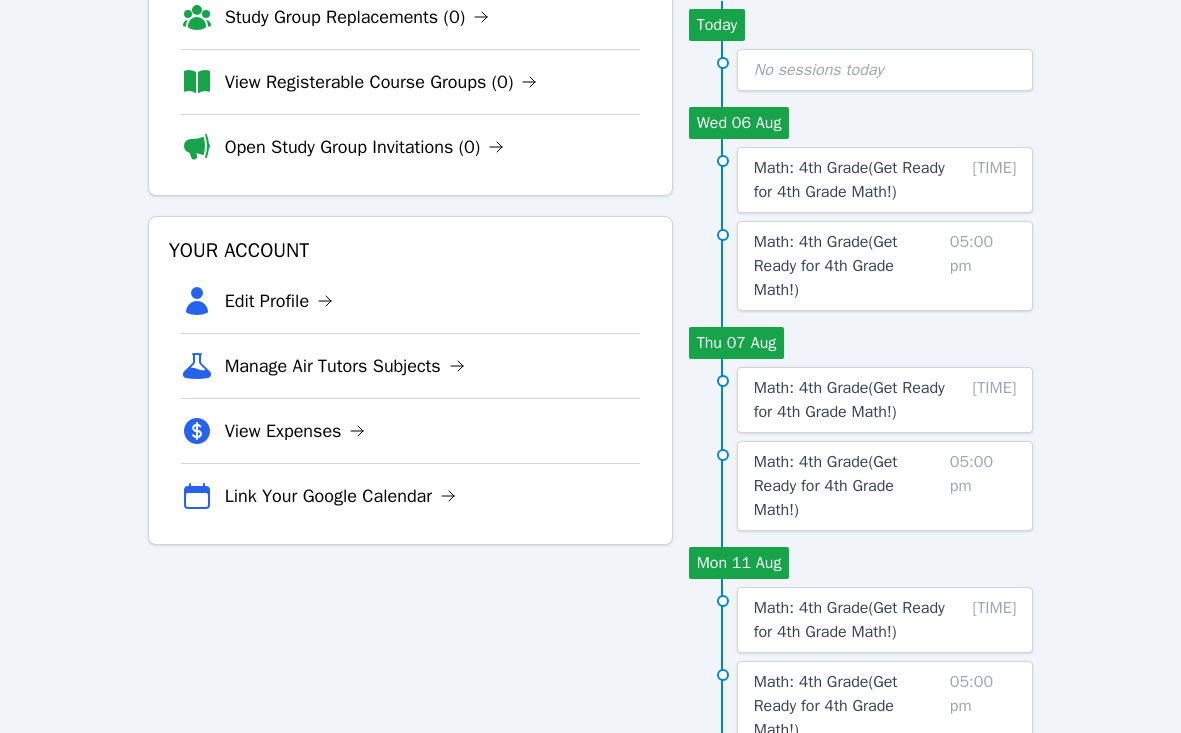 scroll, scrollTop: 260, scrollLeft: 0, axis: vertical 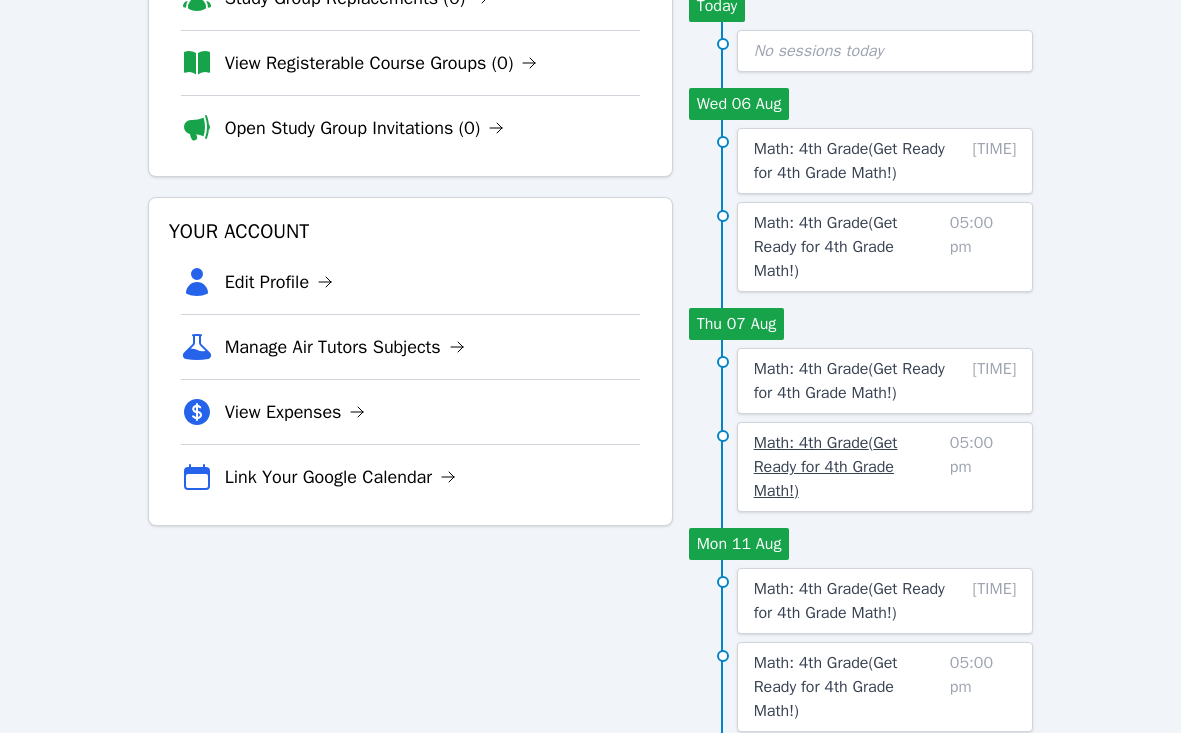 click on "Math: 4th Grade  ( Get Ready for 4th Grade Math! )" at bounding box center (826, 467) 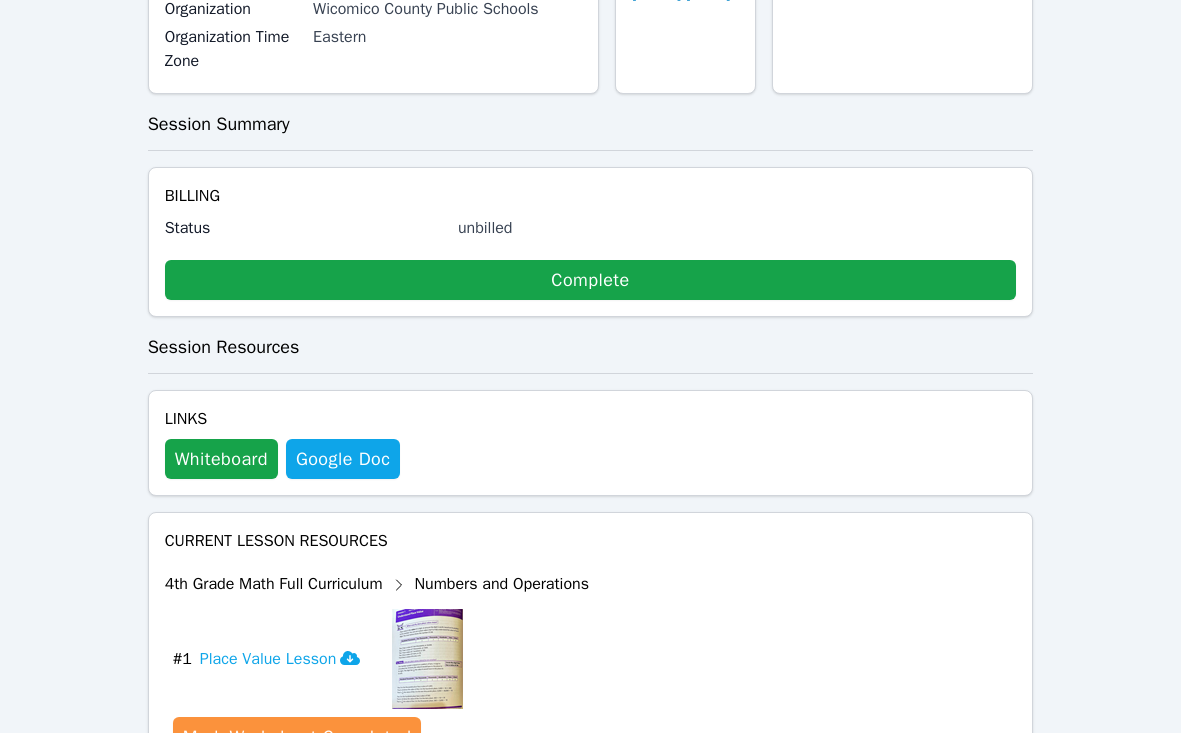 scroll, scrollTop: 310, scrollLeft: 0, axis: vertical 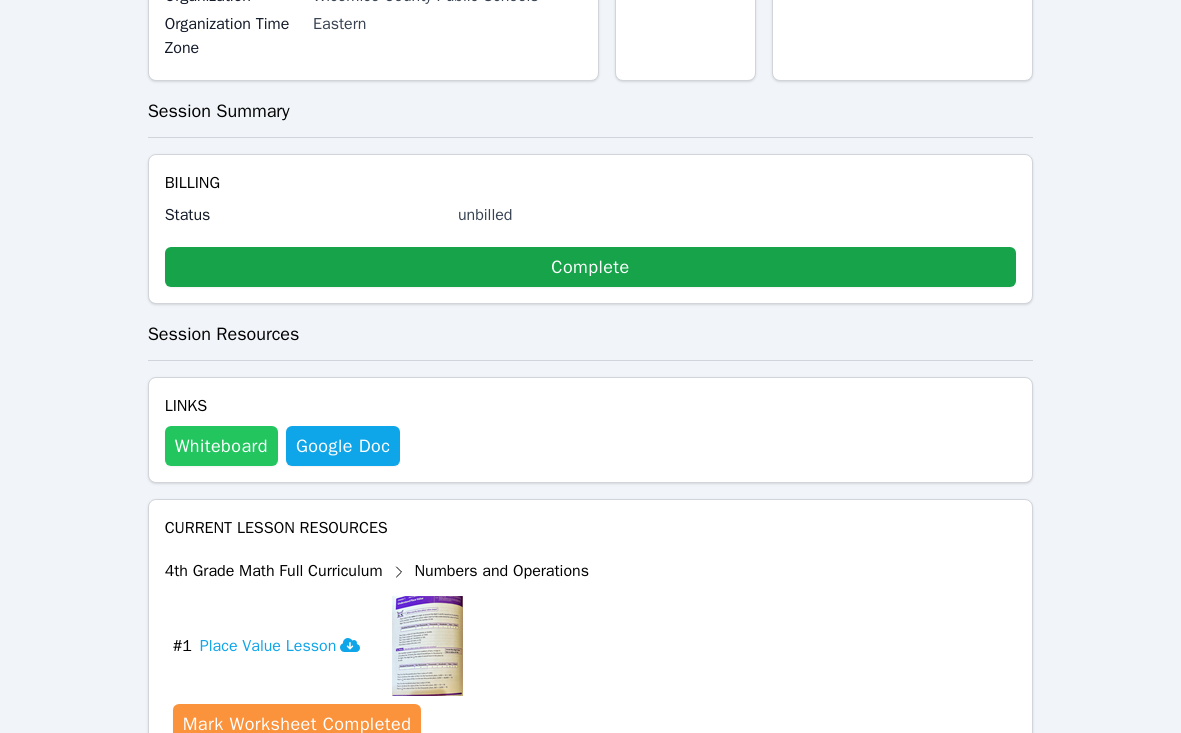 click on "Whiteboard" at bounding box center [221, 446] 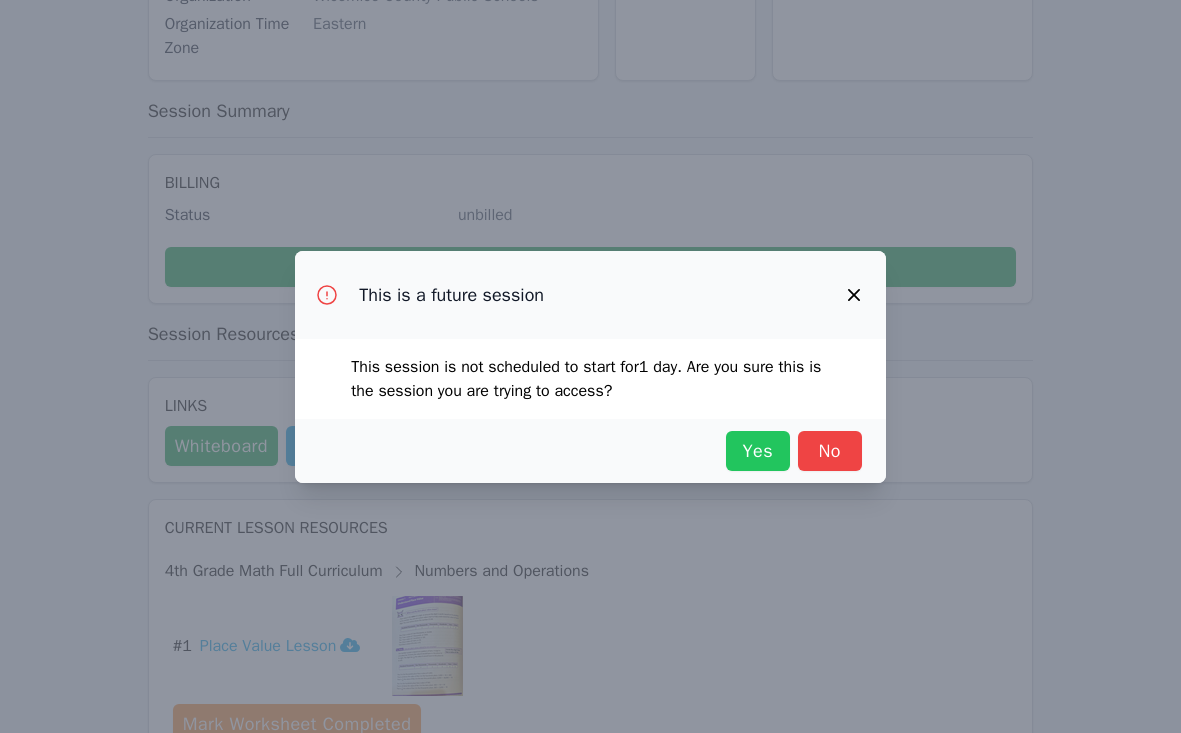 click on "Yes" at bounding box center [758, 451] 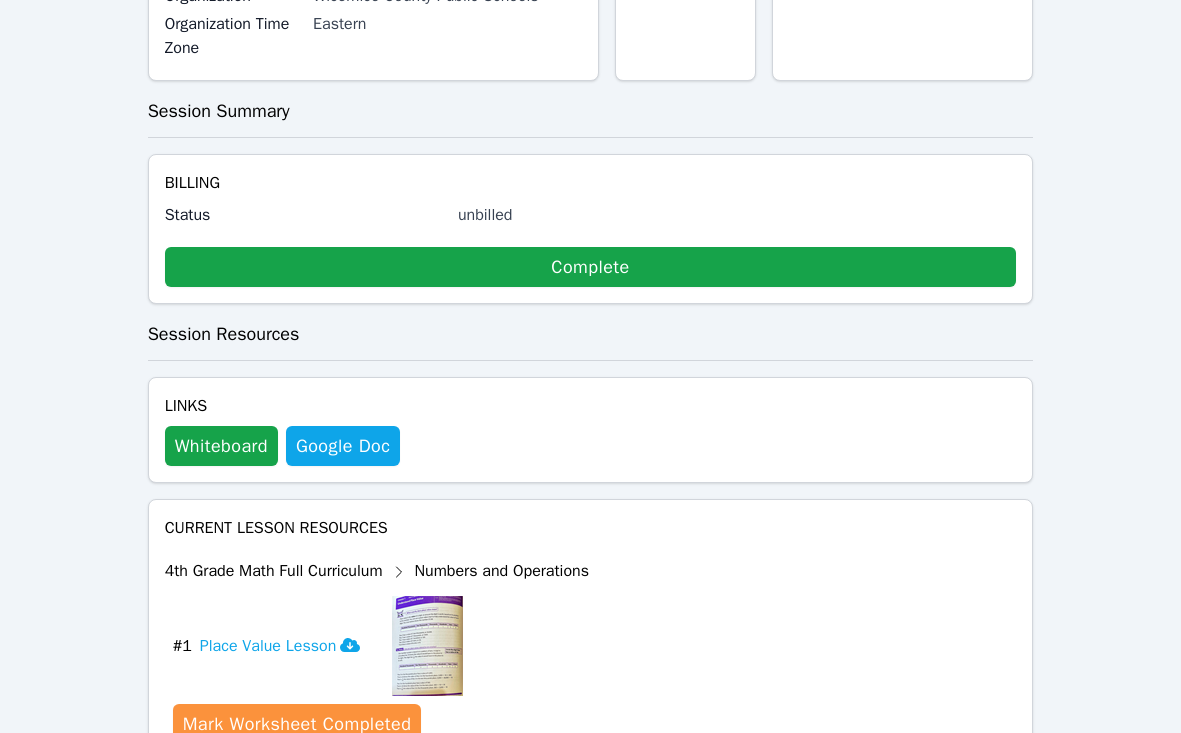 scroll, scrollTop: 0, scrollLeft: 0, axis: both 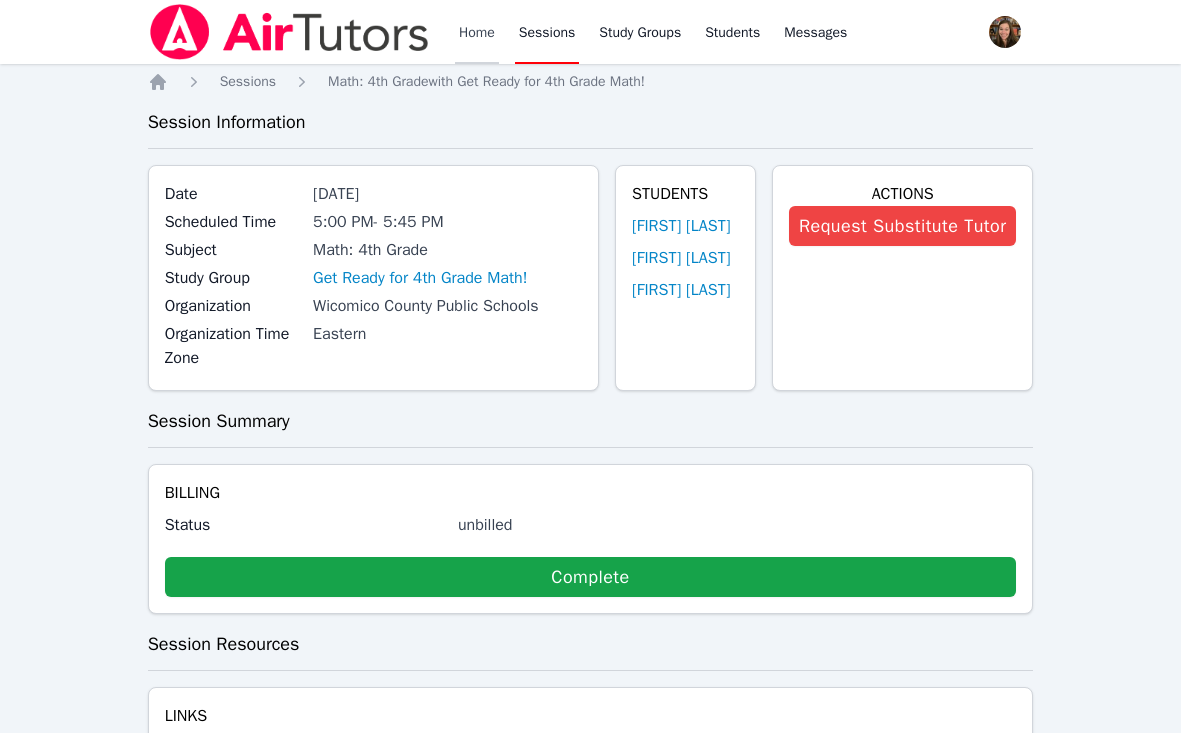 click on "Home" at bounding box center (477, 32) 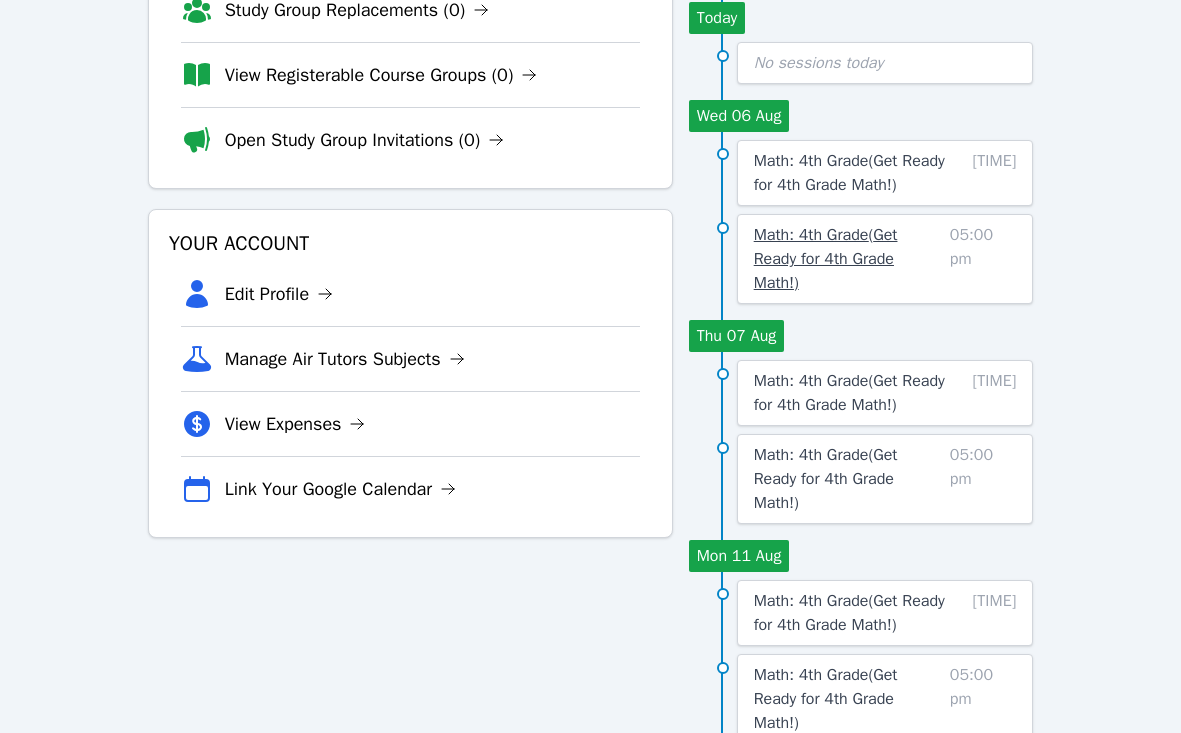 scroll, scrollTop: 265, scrollLeft: 0, axis: vertical 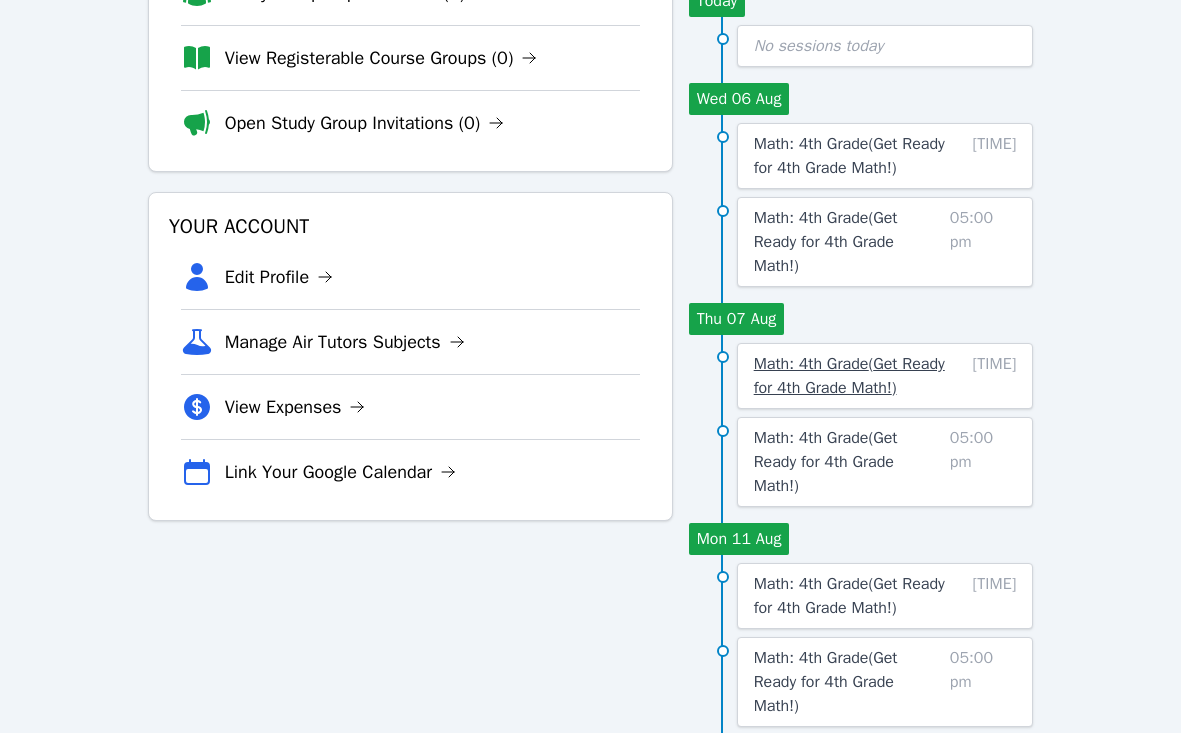 click on "Math: 4th Grade  ( Get Ready for 4th Grade Math! )" at bounding box center [849, 376] 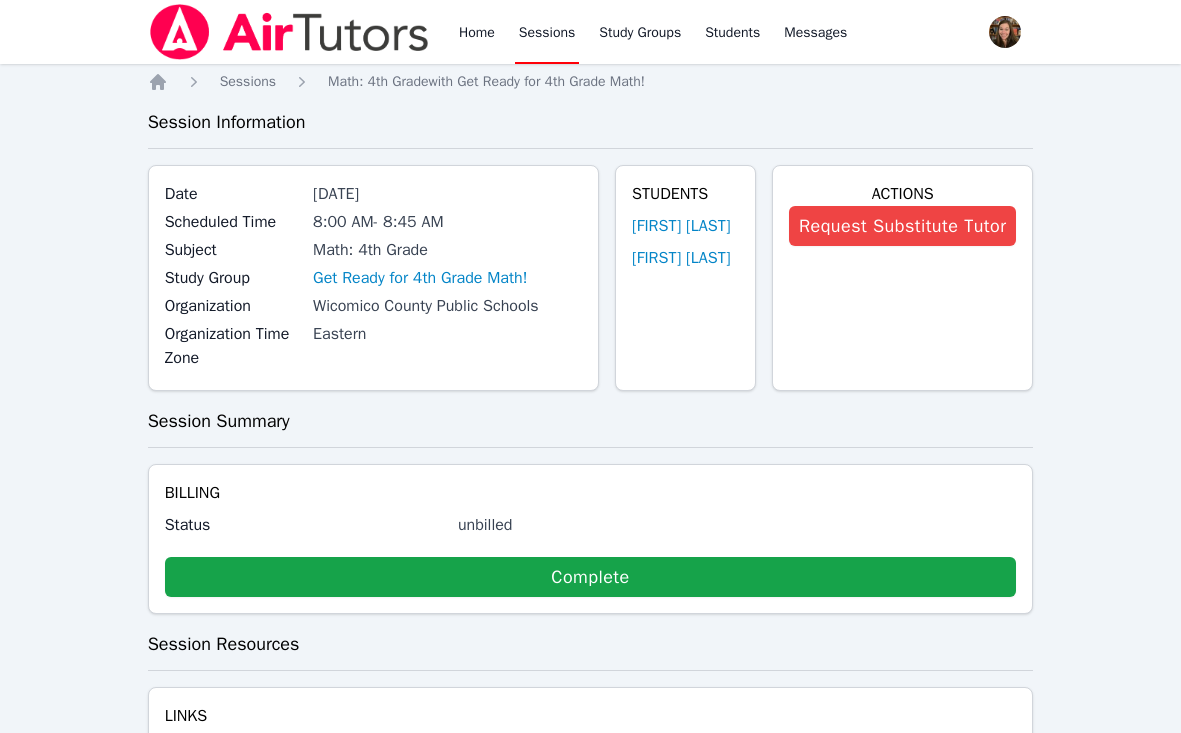 scroll, scrollTop: 119, scrollLeft: 0, axis: vertical 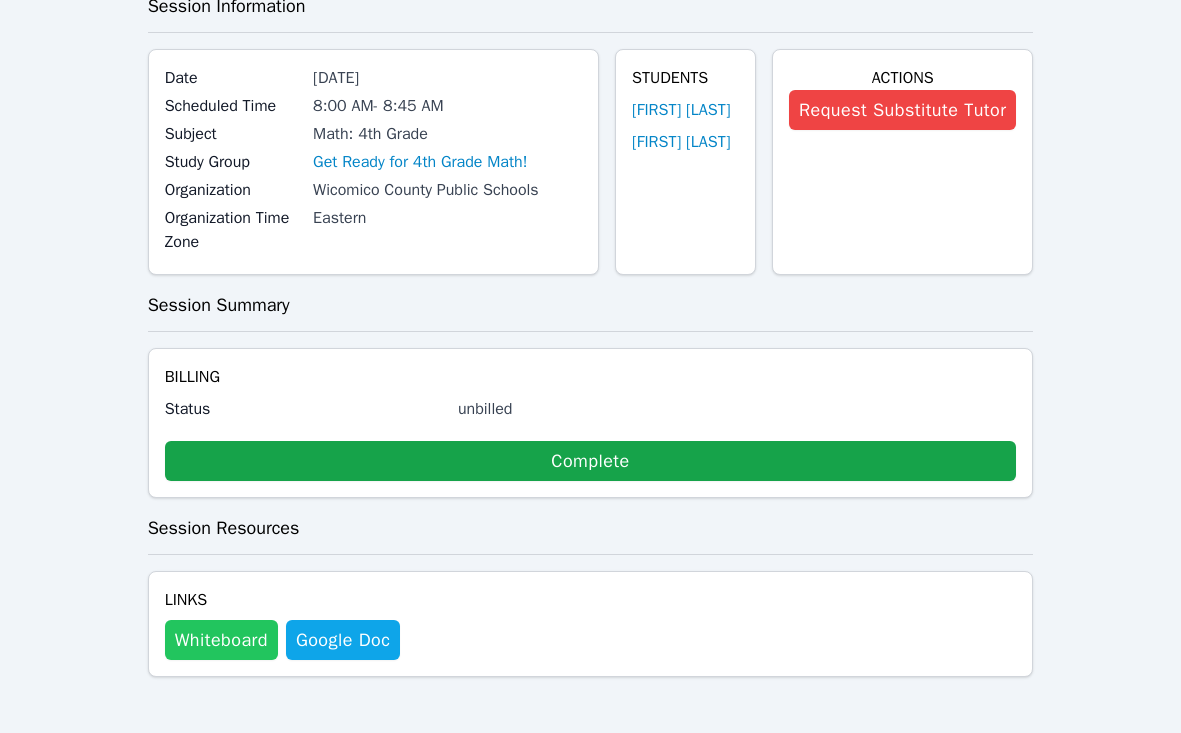 click on "Whiteboard" at bounding box center (221, 640) 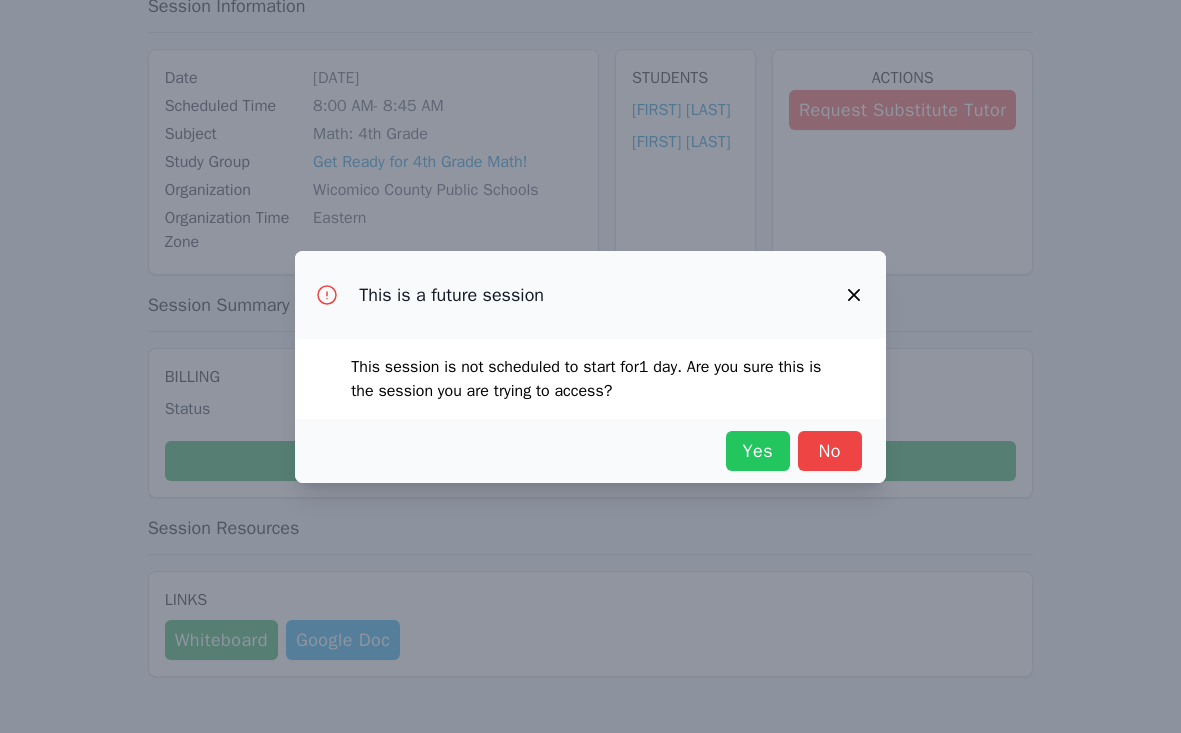 click on "Yes" at bounding box center (758, 451) 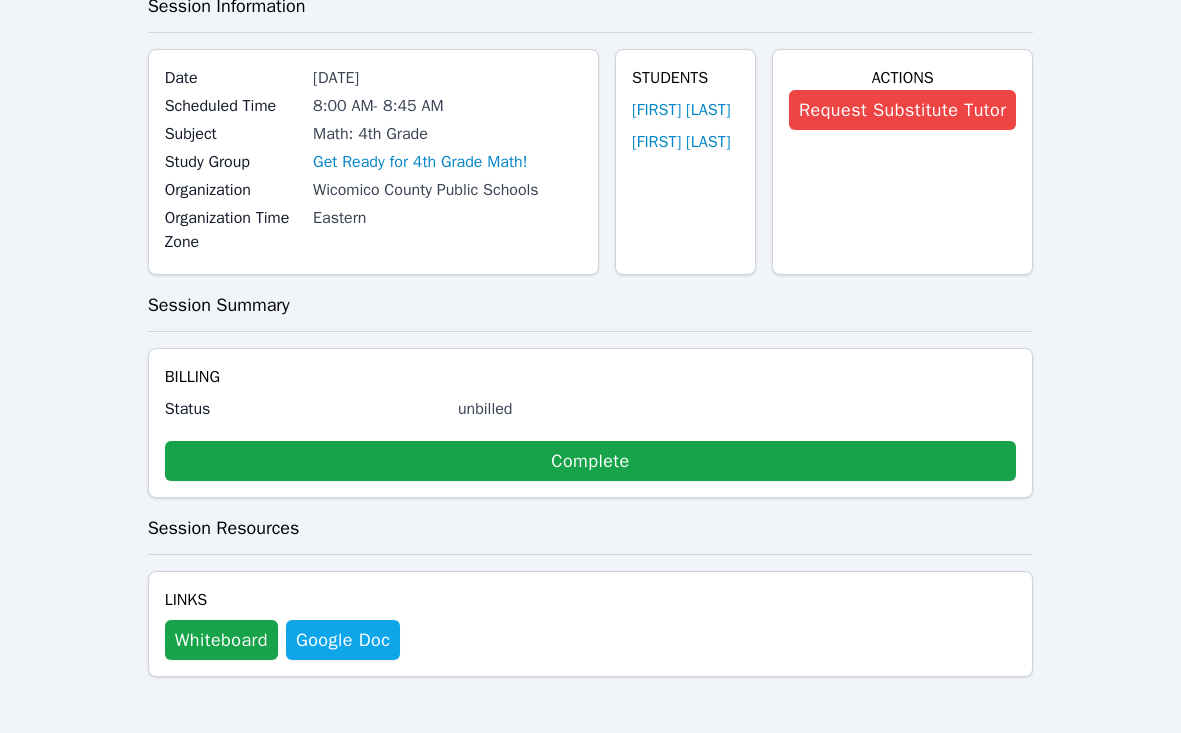 scroll, scrollTop: 0, scrollLeft: 0, axis: both 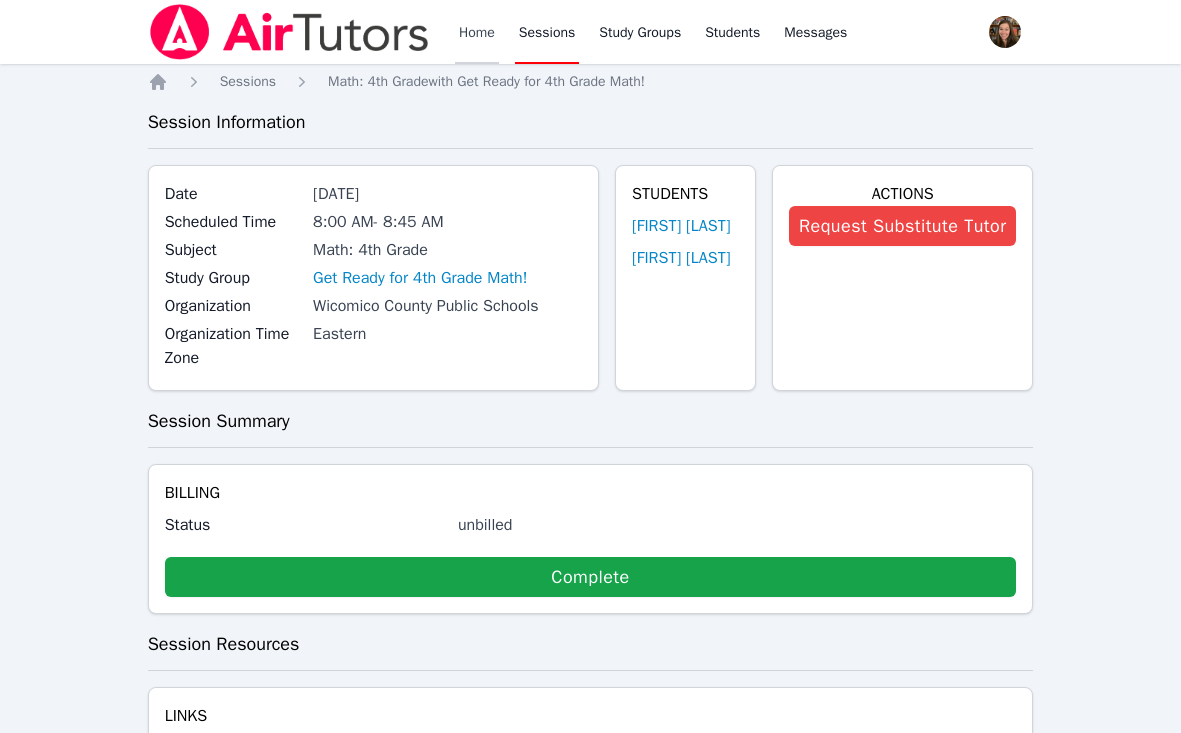 click on "Home" at bounding box center (477, 32) 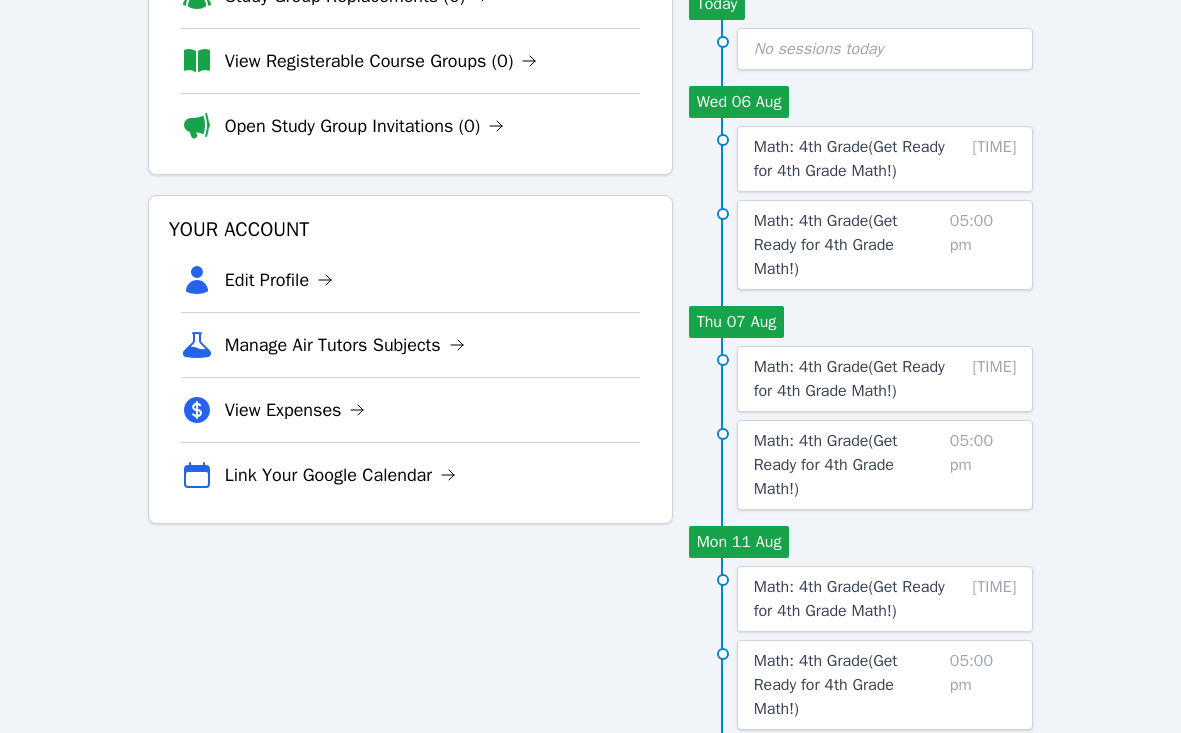 scroll, scrollTop: 0, scrollLeft: 0, axis: both 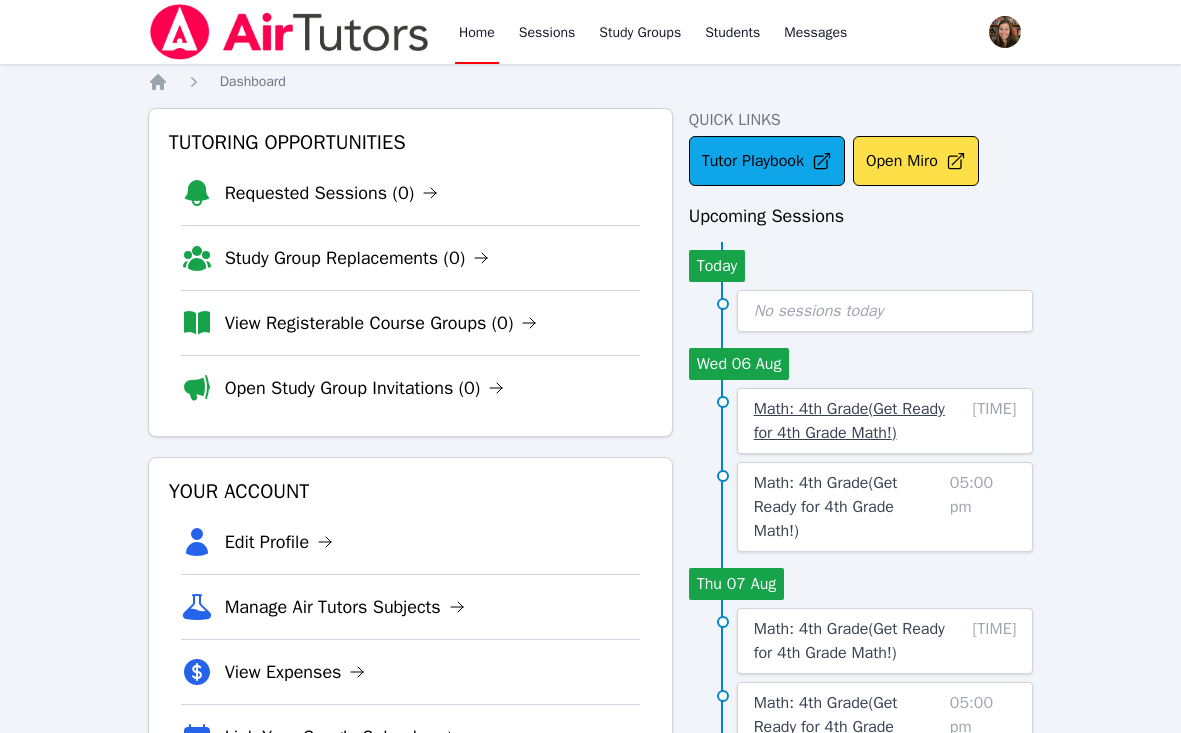 click on "Math: 4th Grade  ( Get Ready for 4th Grade Math! )" at bounding box center [852, 421] 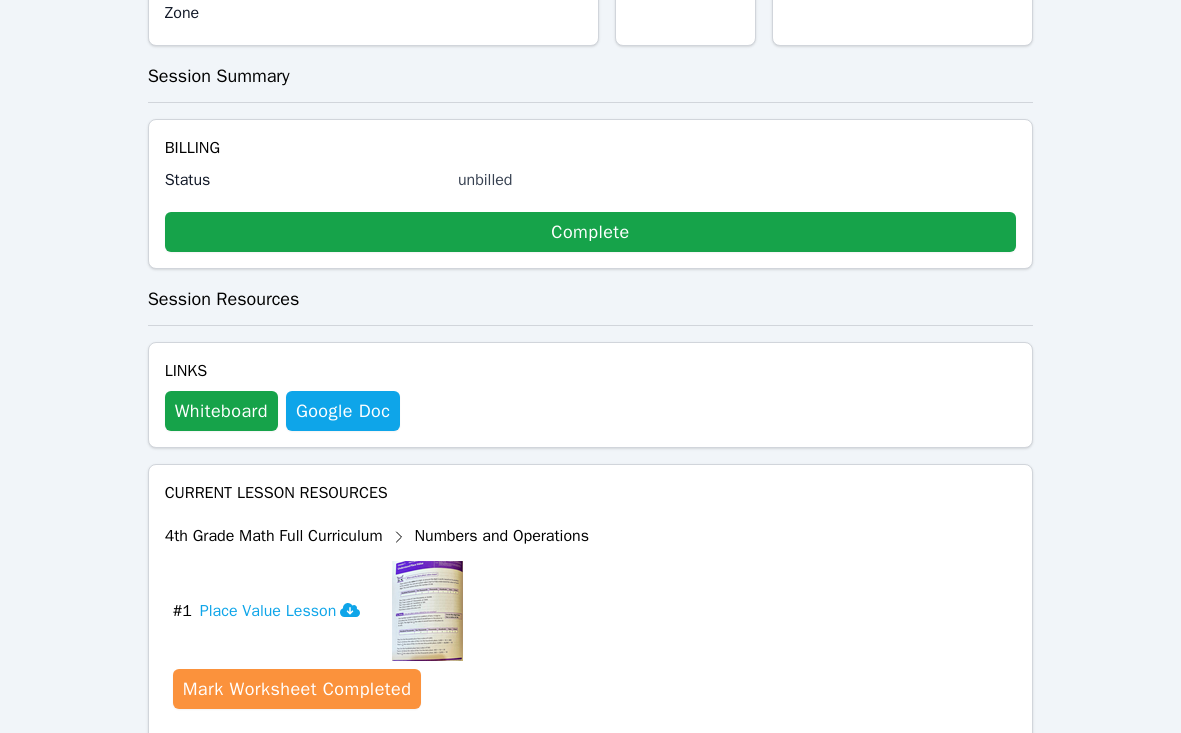 scroll, scrollTop: 358, scrollLeft: 0, axis: vertical 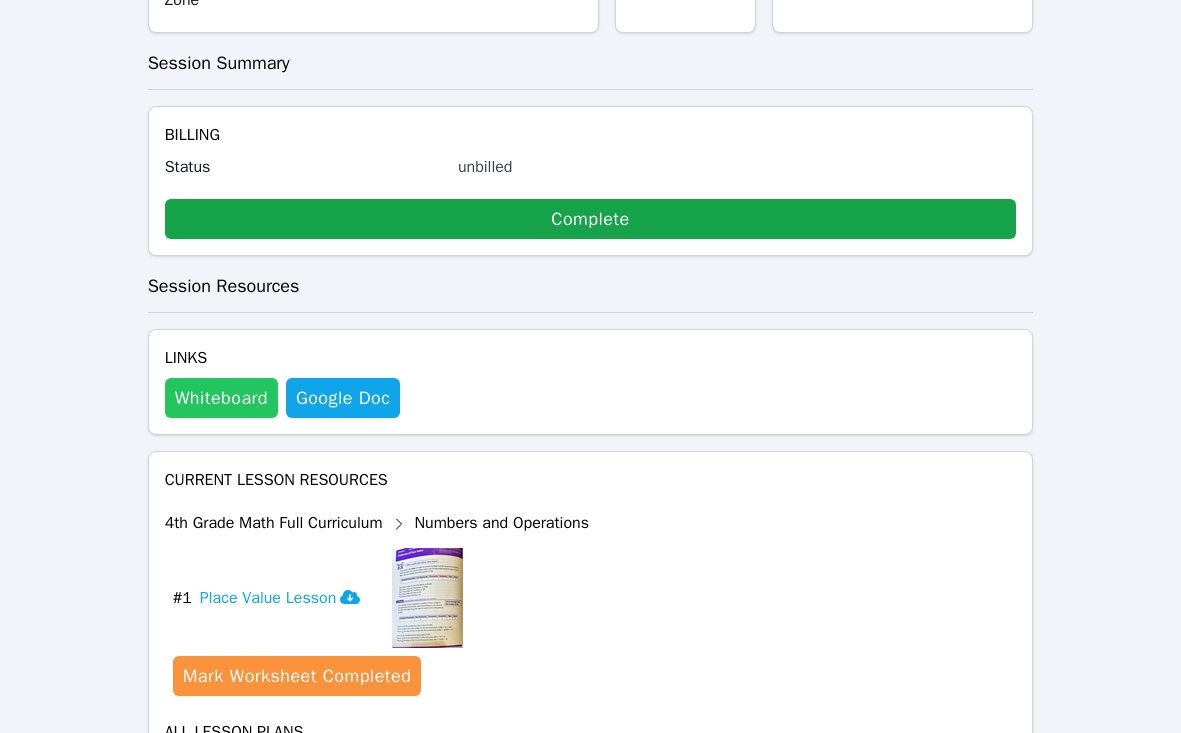 click on "Whiteboard" at bounding box center (221, 398) 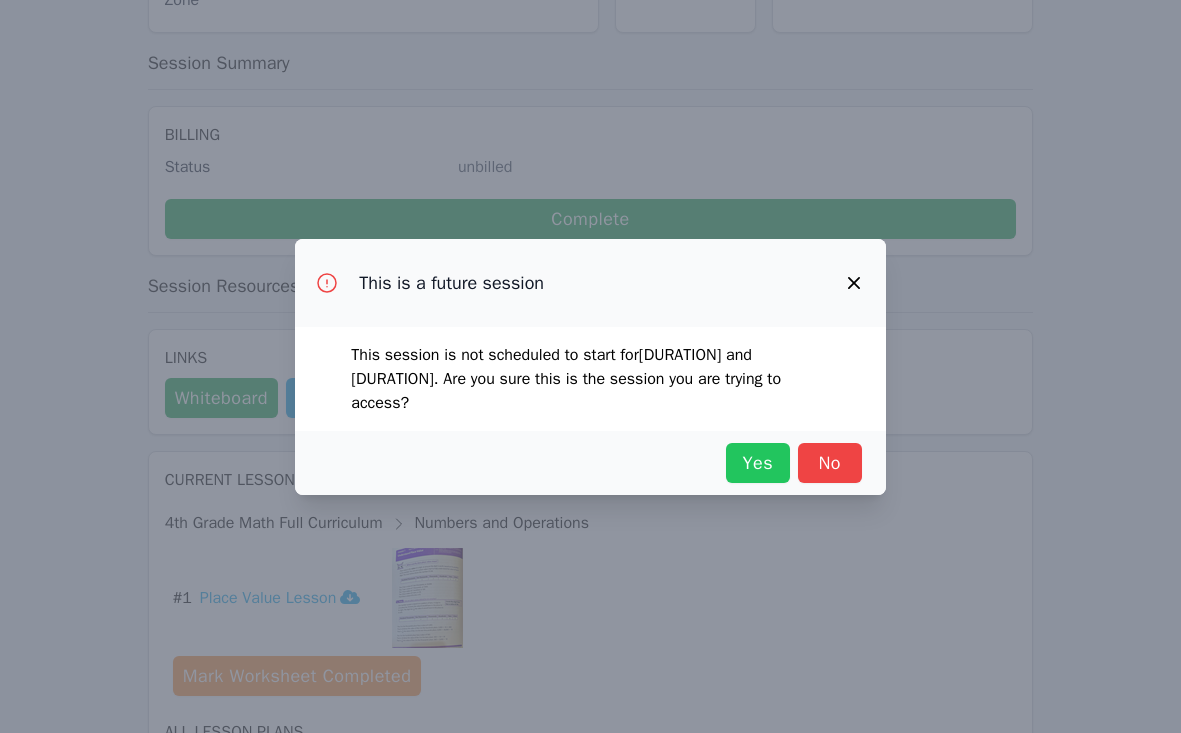 click on "Yes" at bounding box center [758, 463] 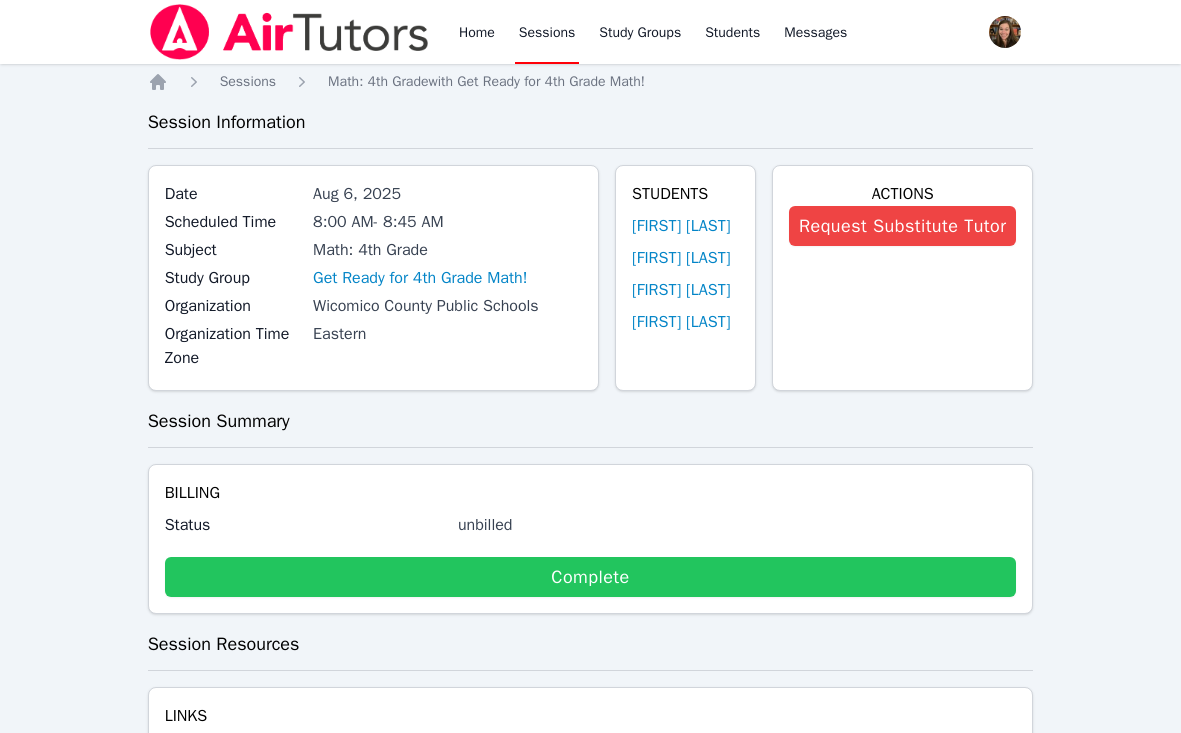 scroll, scrollTop: 3, scrollLeft: 0, axis: vertical 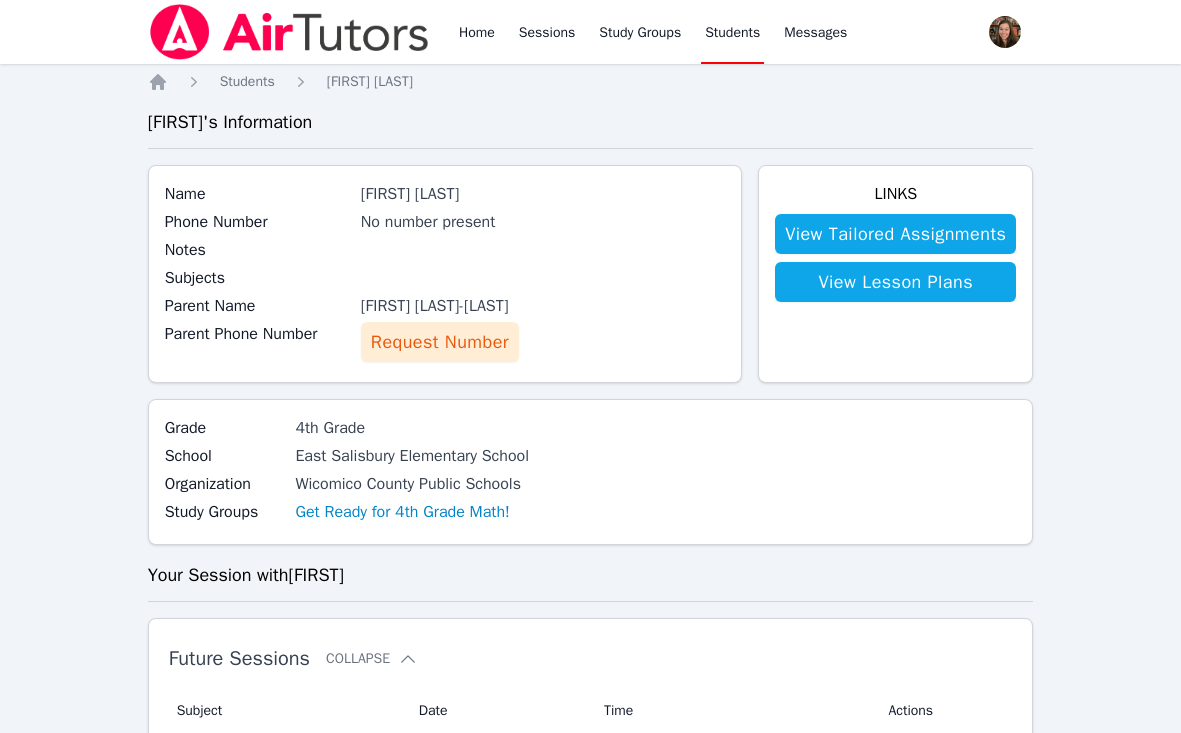 click on "Request Number" at bounding box center (440, 342) 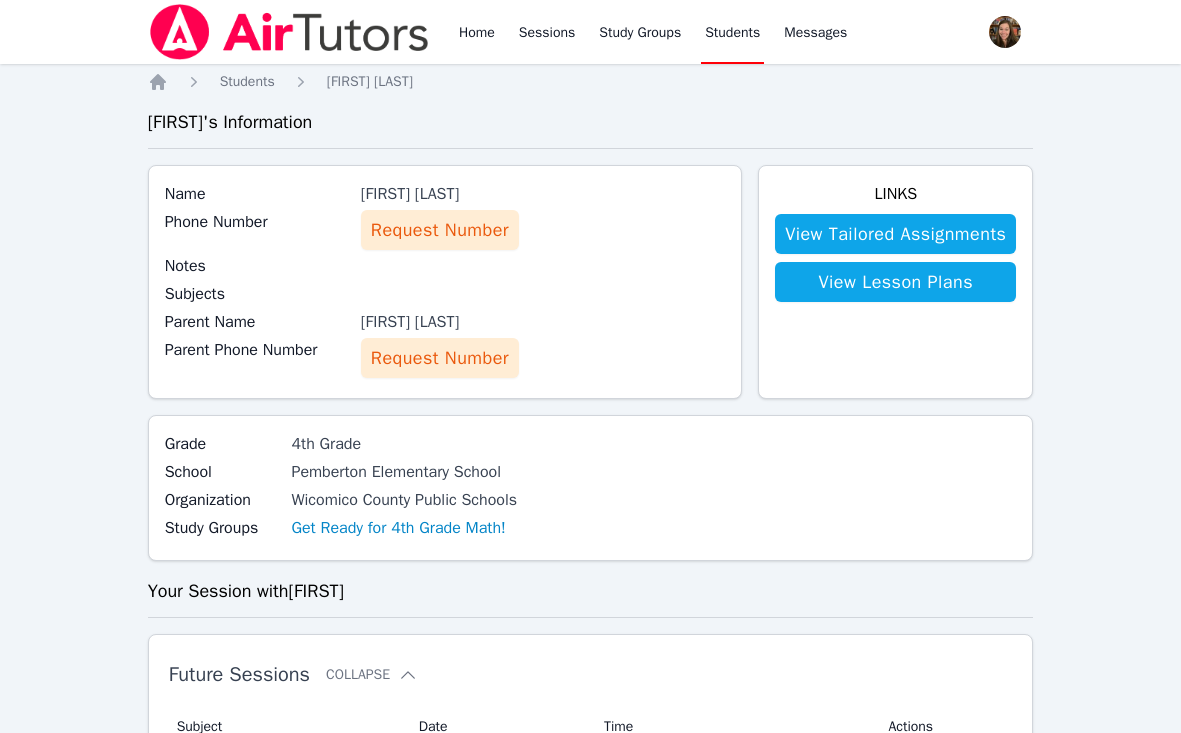 scroll, scrollTop: 0, scrollLeft: 0, axis: both 